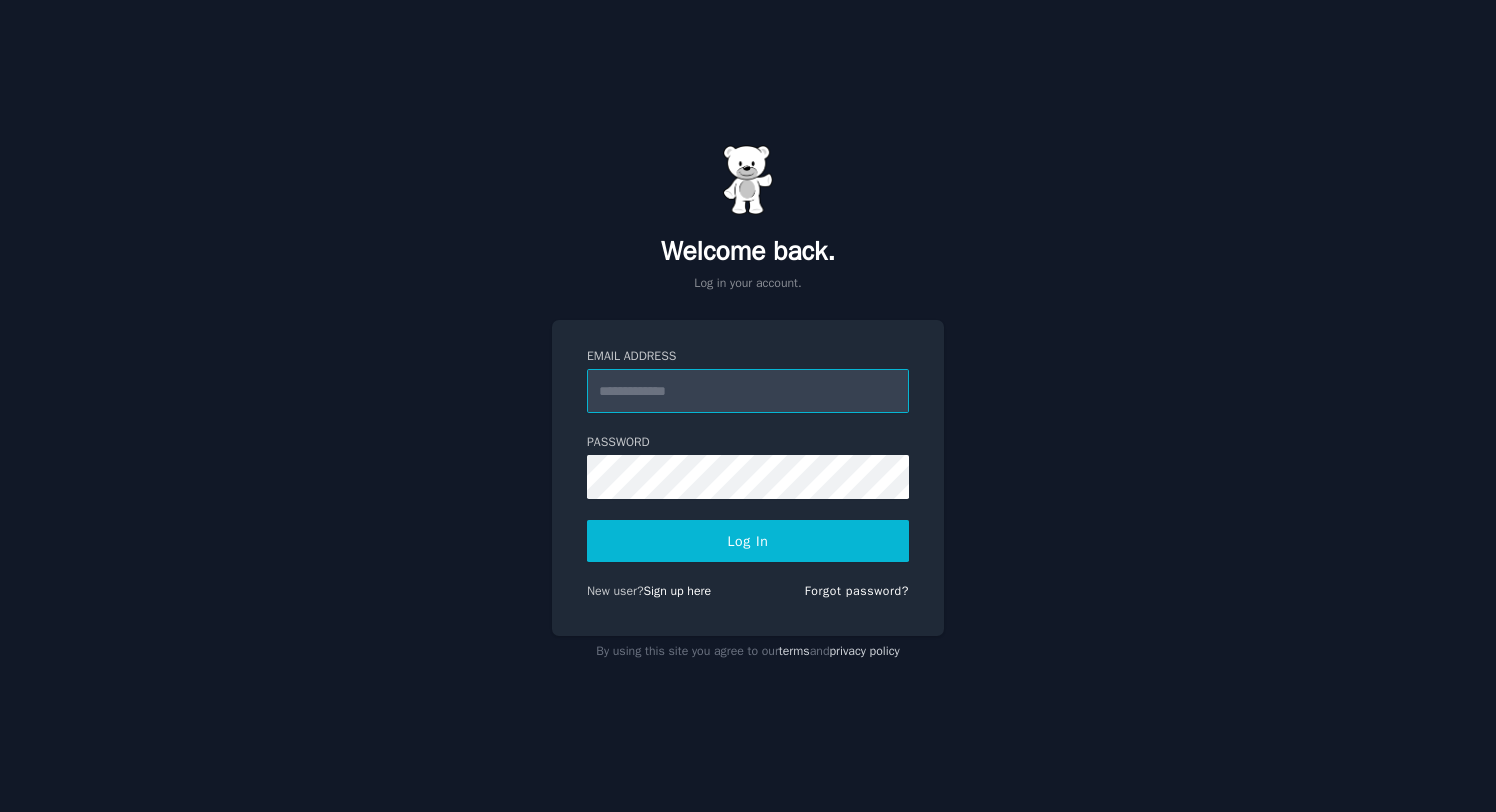 scroll, scrollTop: 0, scrollLeft: 0, axis: both 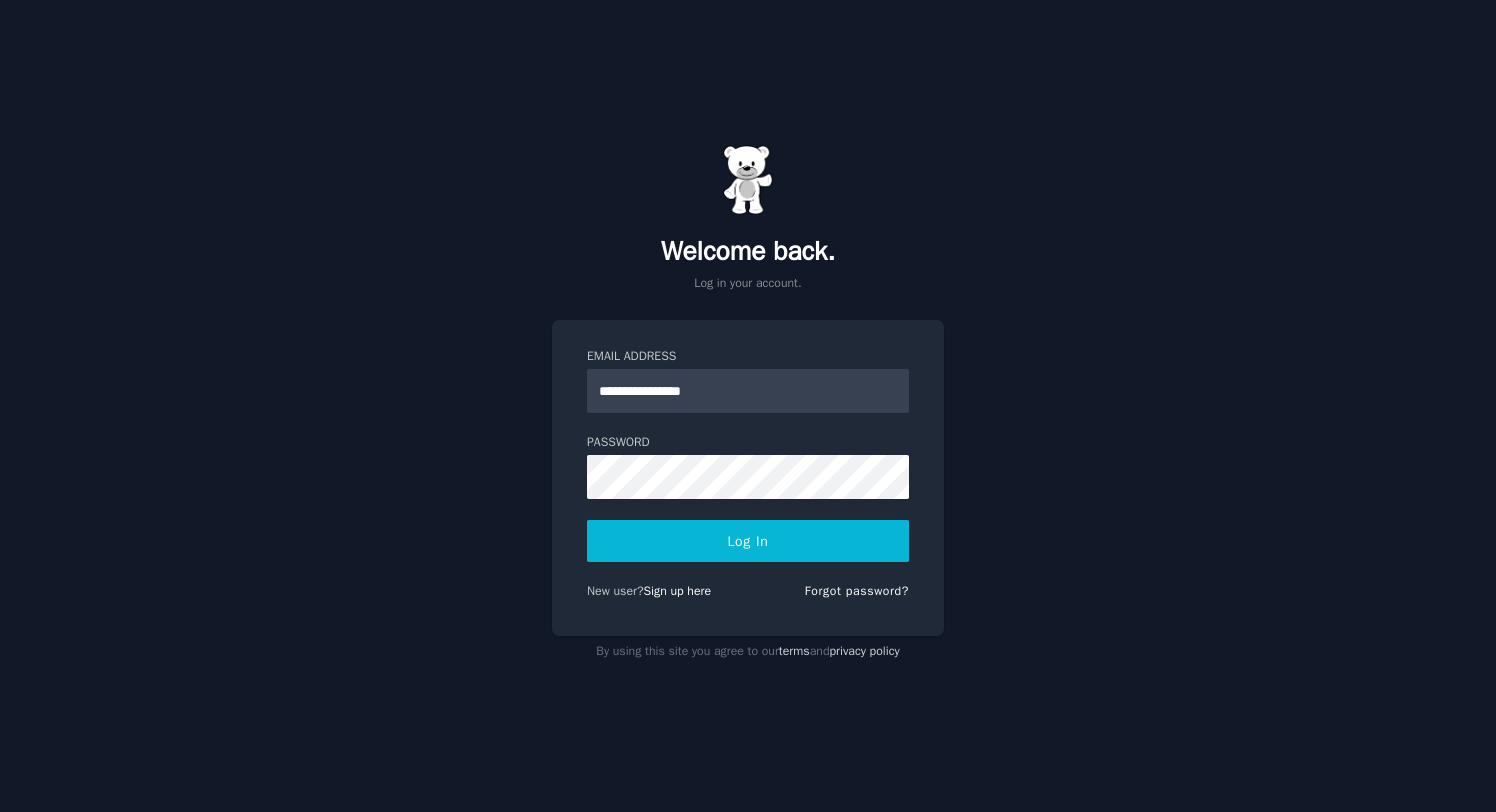 click on "**********" at bounding box center (748, 406) 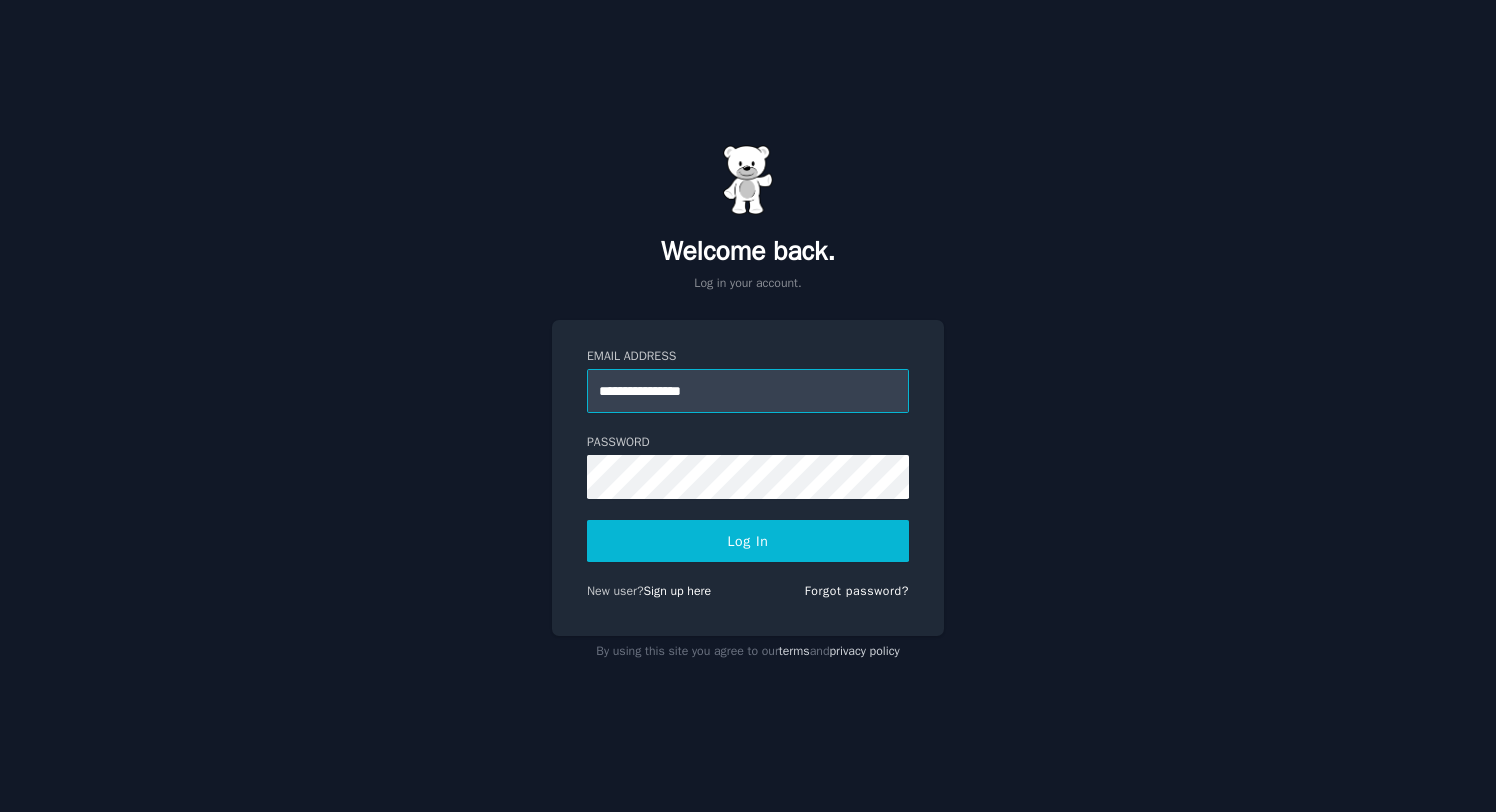 click on "**********" at bounding box center [748, 391] 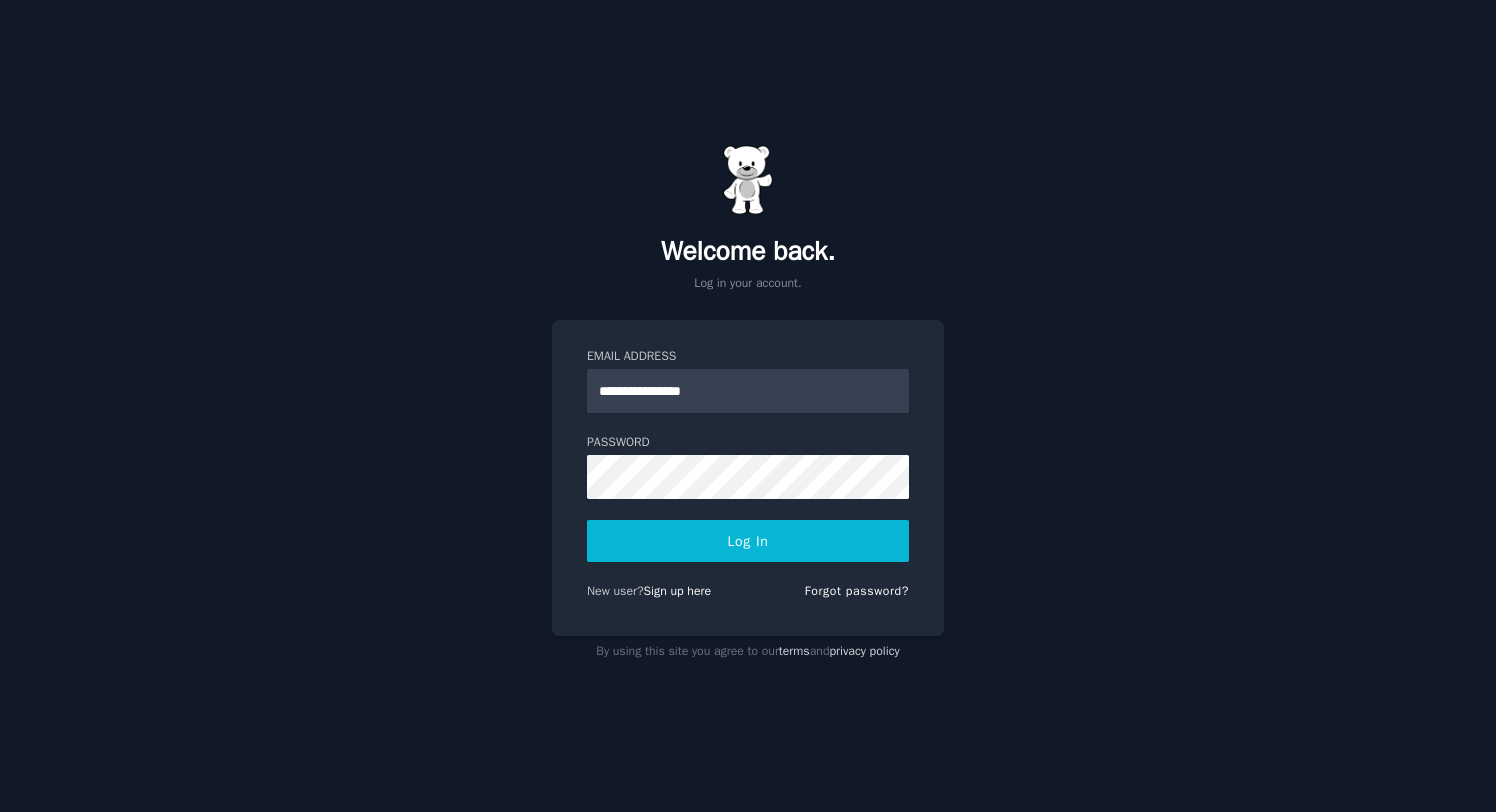 click on "**********" at bounding box center [748, 406] 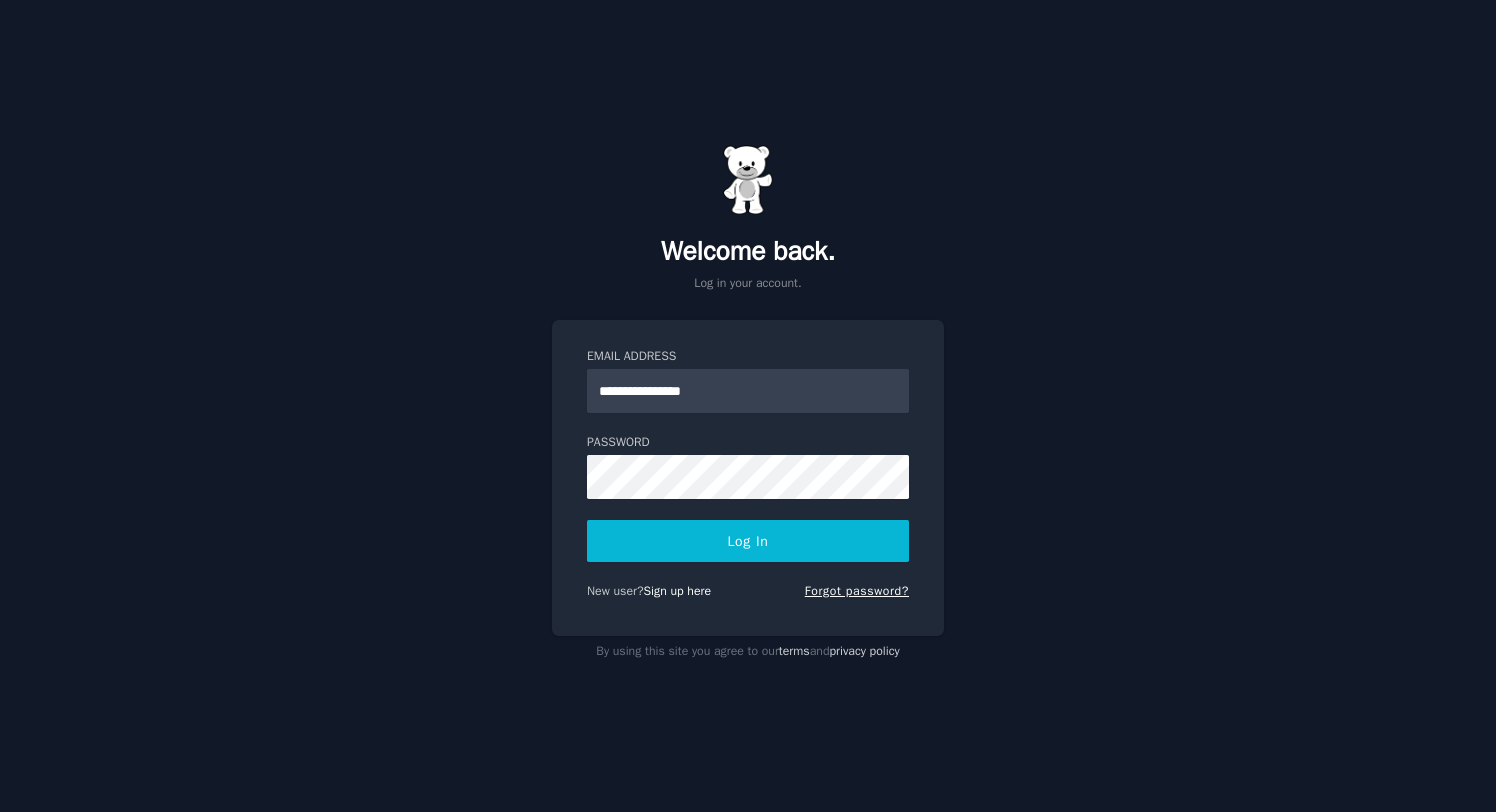 click on "Forgot password?" at bounding box center [857, 591] 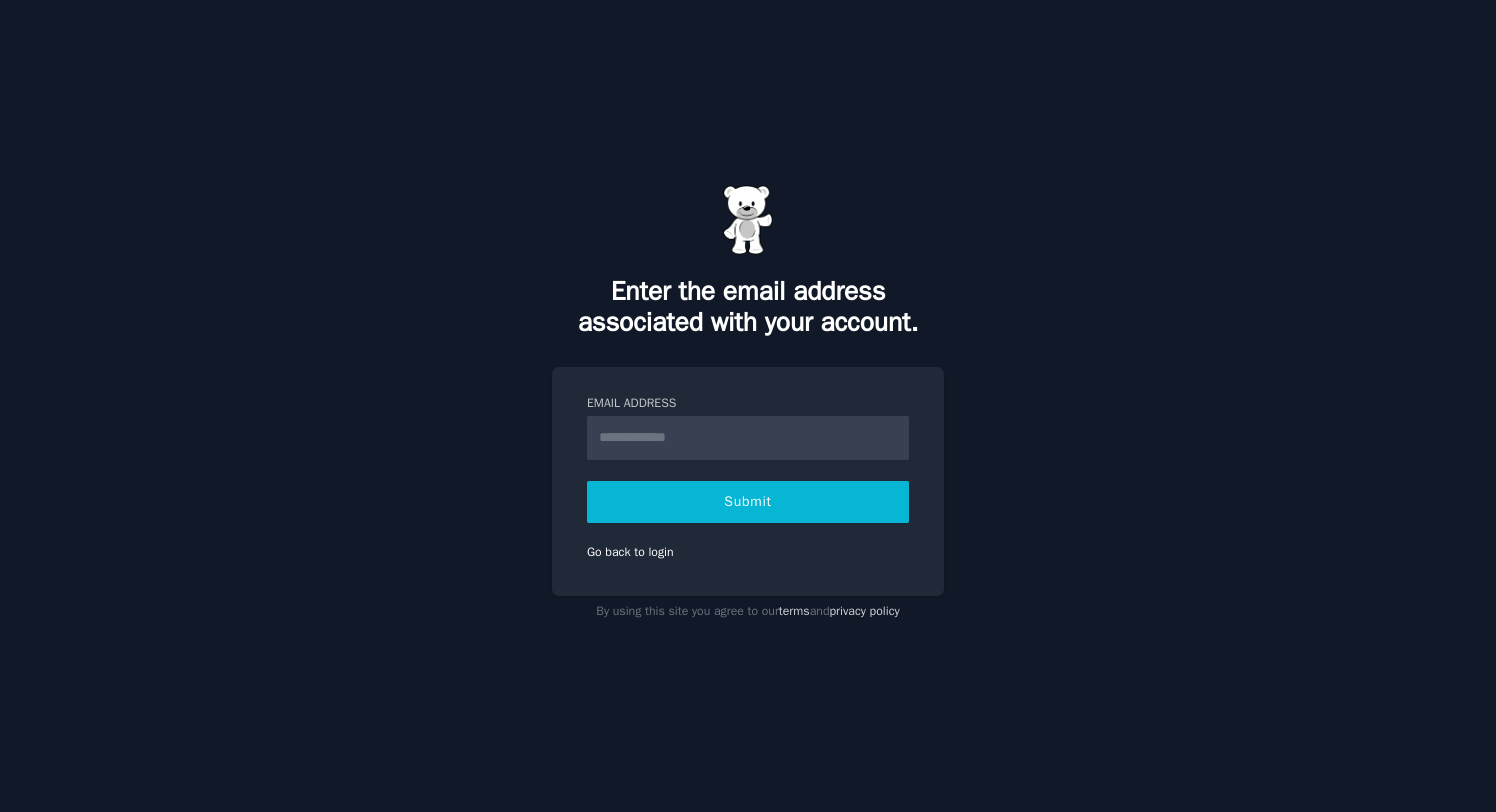 click on "Email Address" at bounding box center (748, 438) 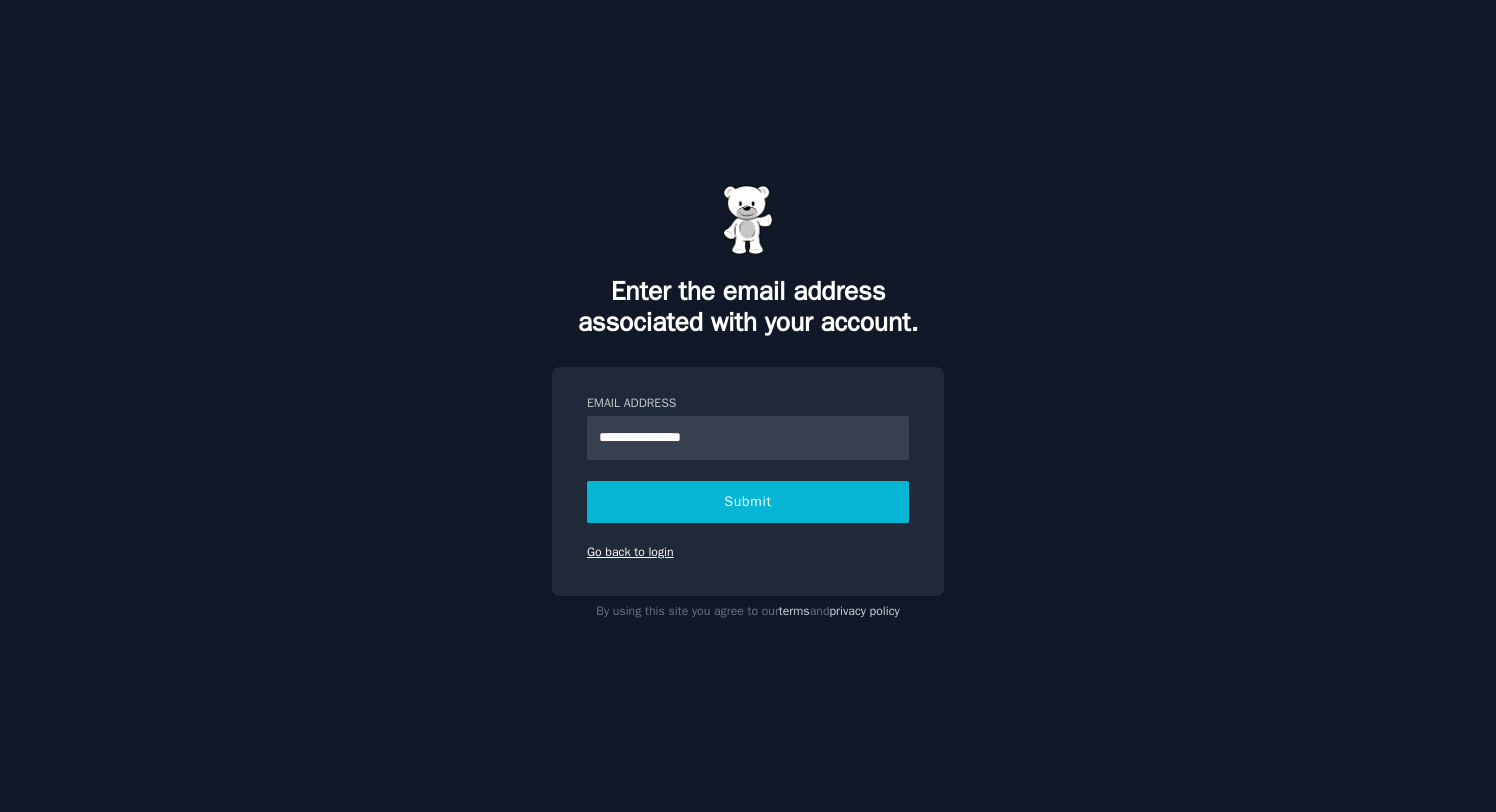 click on "Go back to login" at bounding box center [630, 552] 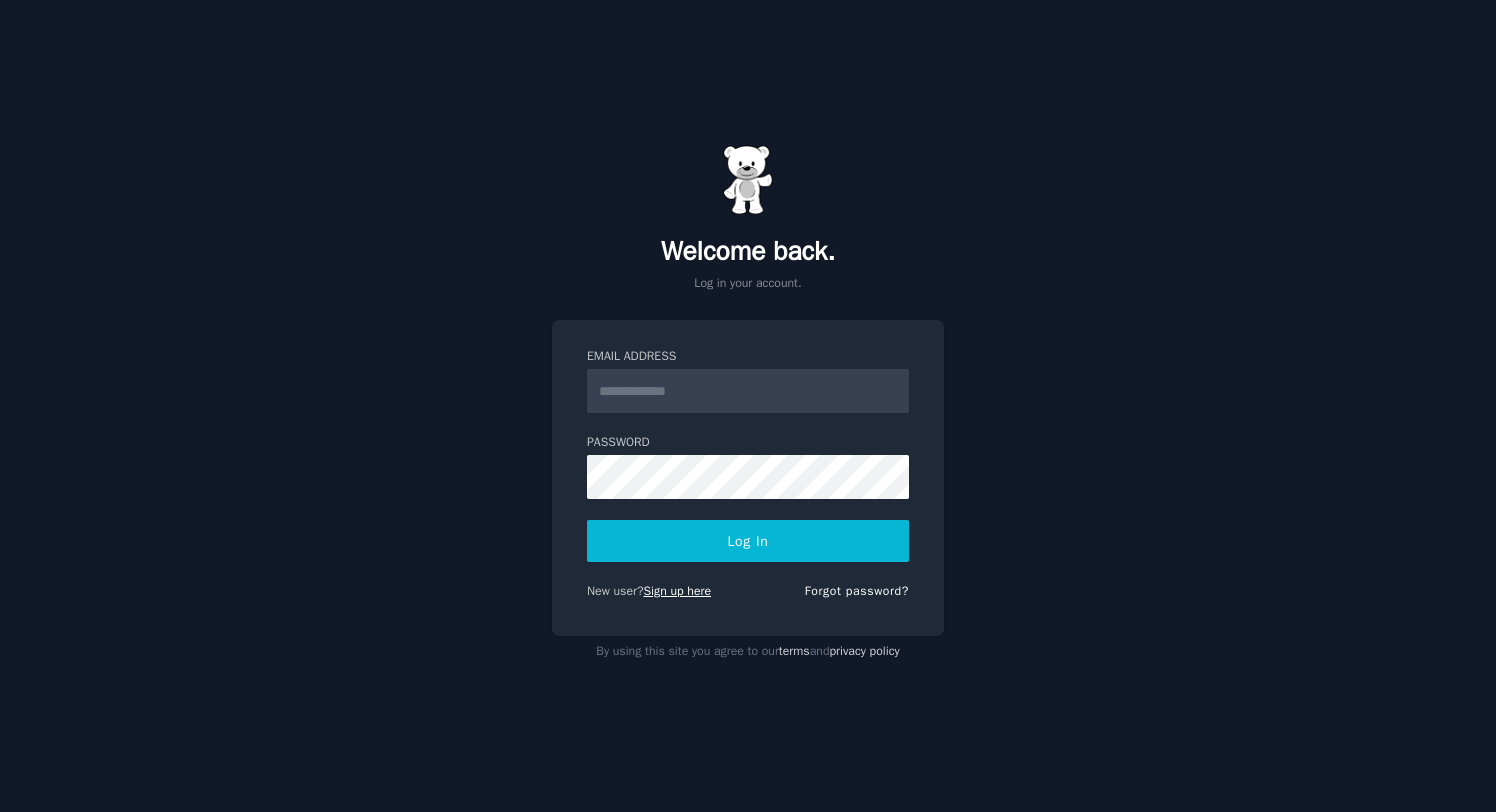 click on "Sign up here" at bounding box center (678, 591) 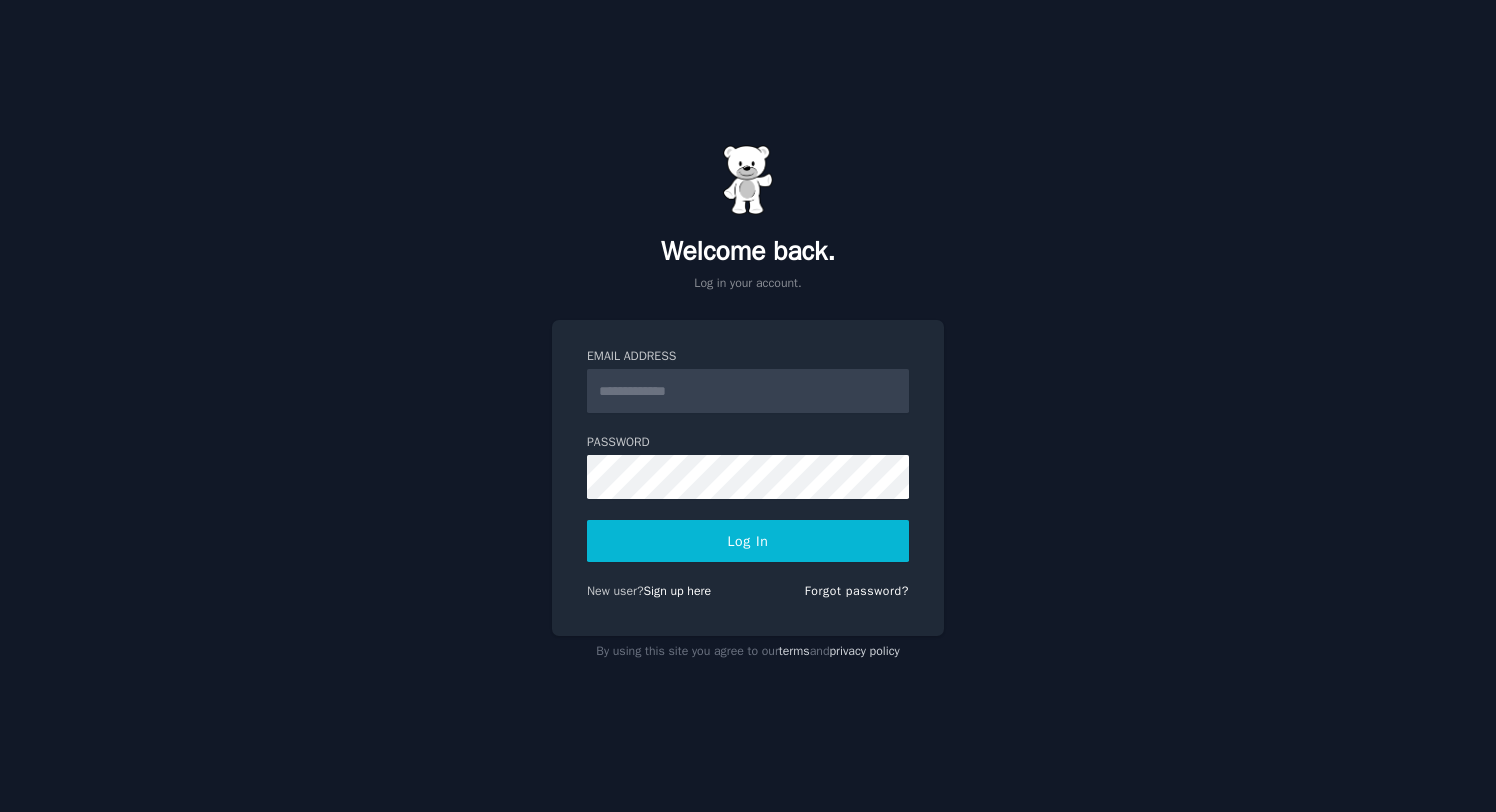 scroll, scrollTop: 0, scrollLeft: 0, axis: both 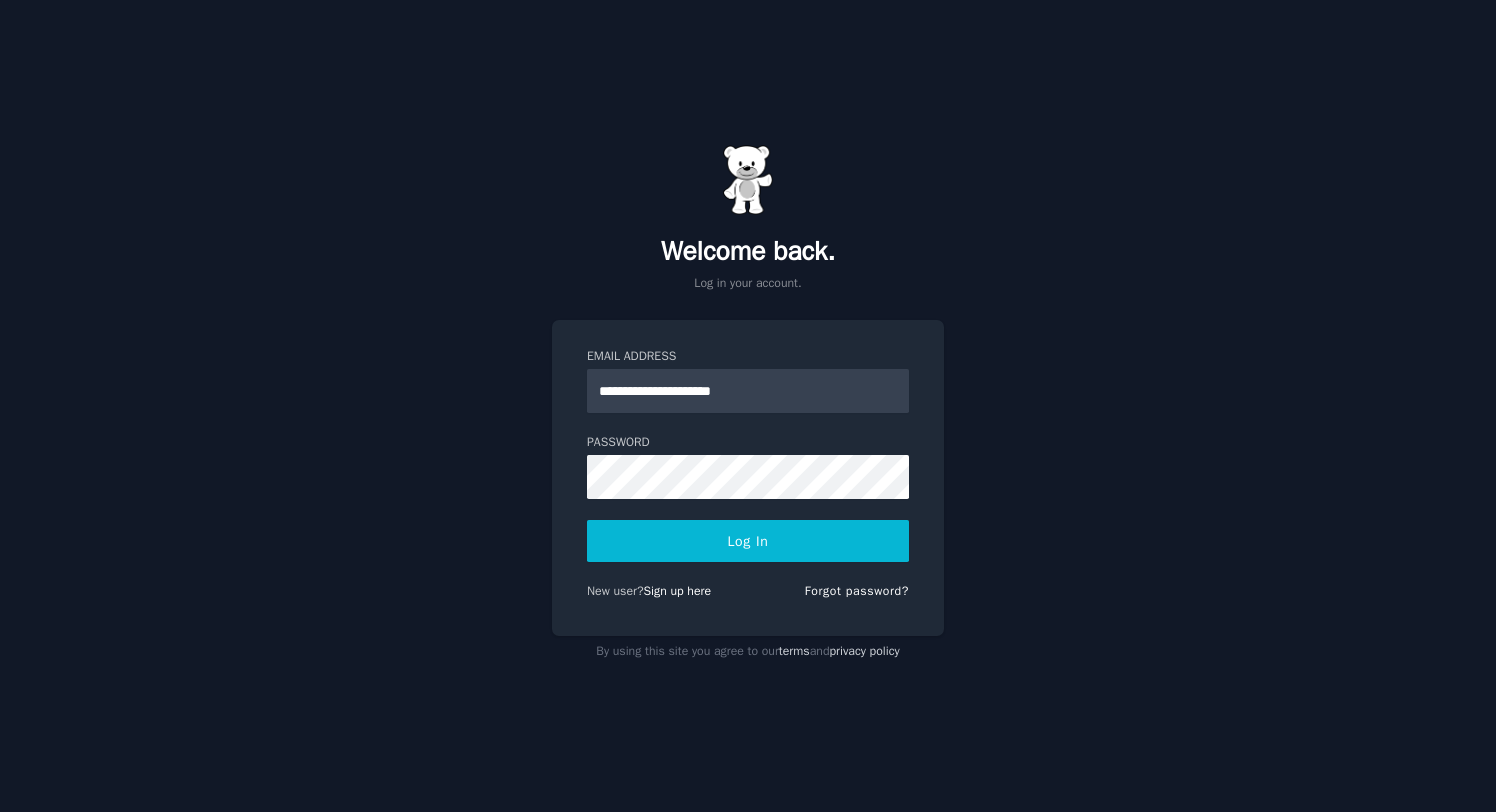 click on "Log In" at bounding box center [748, 541] 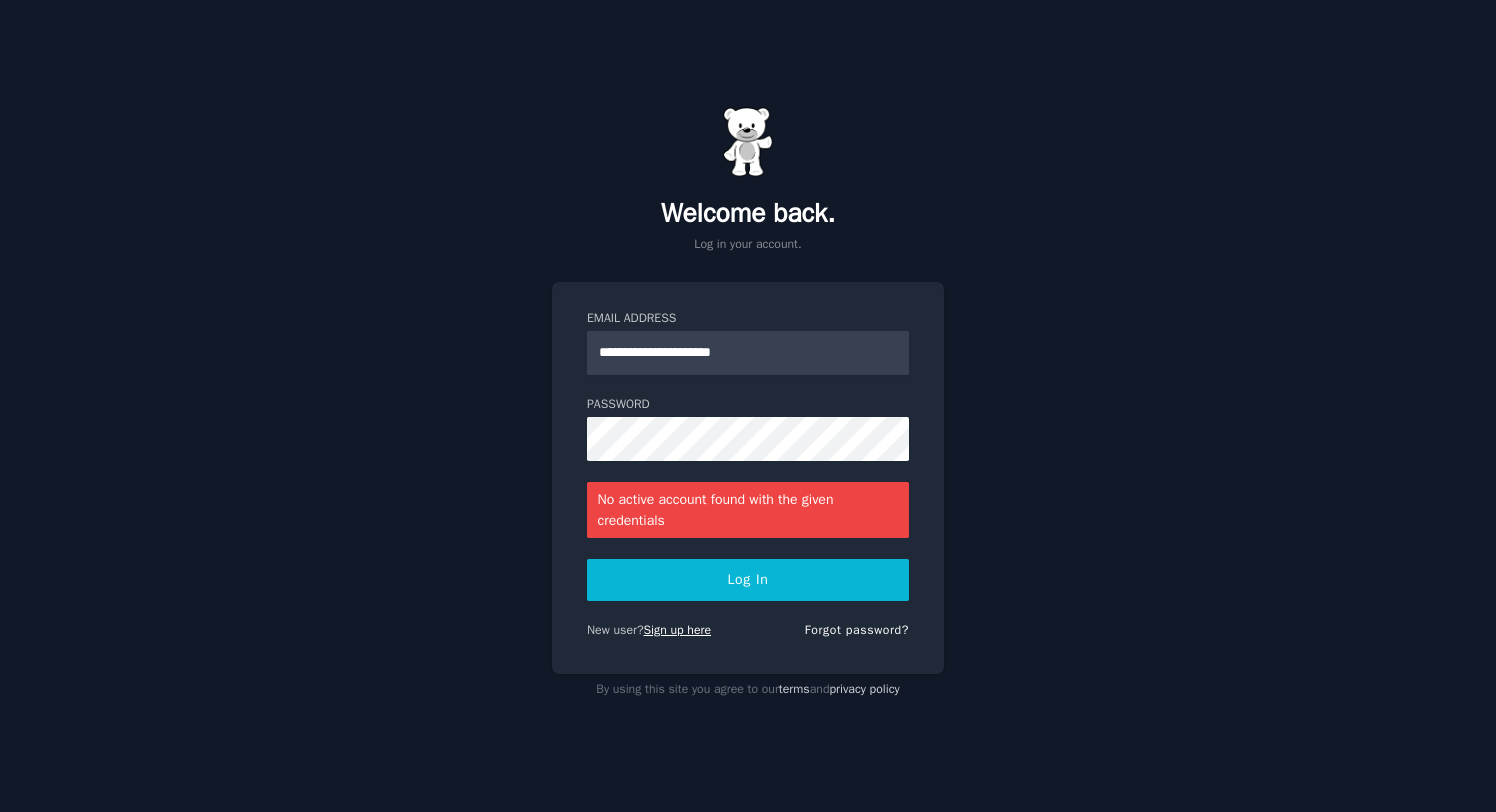 click on "Sign up here" at bounding box center [678, 630] 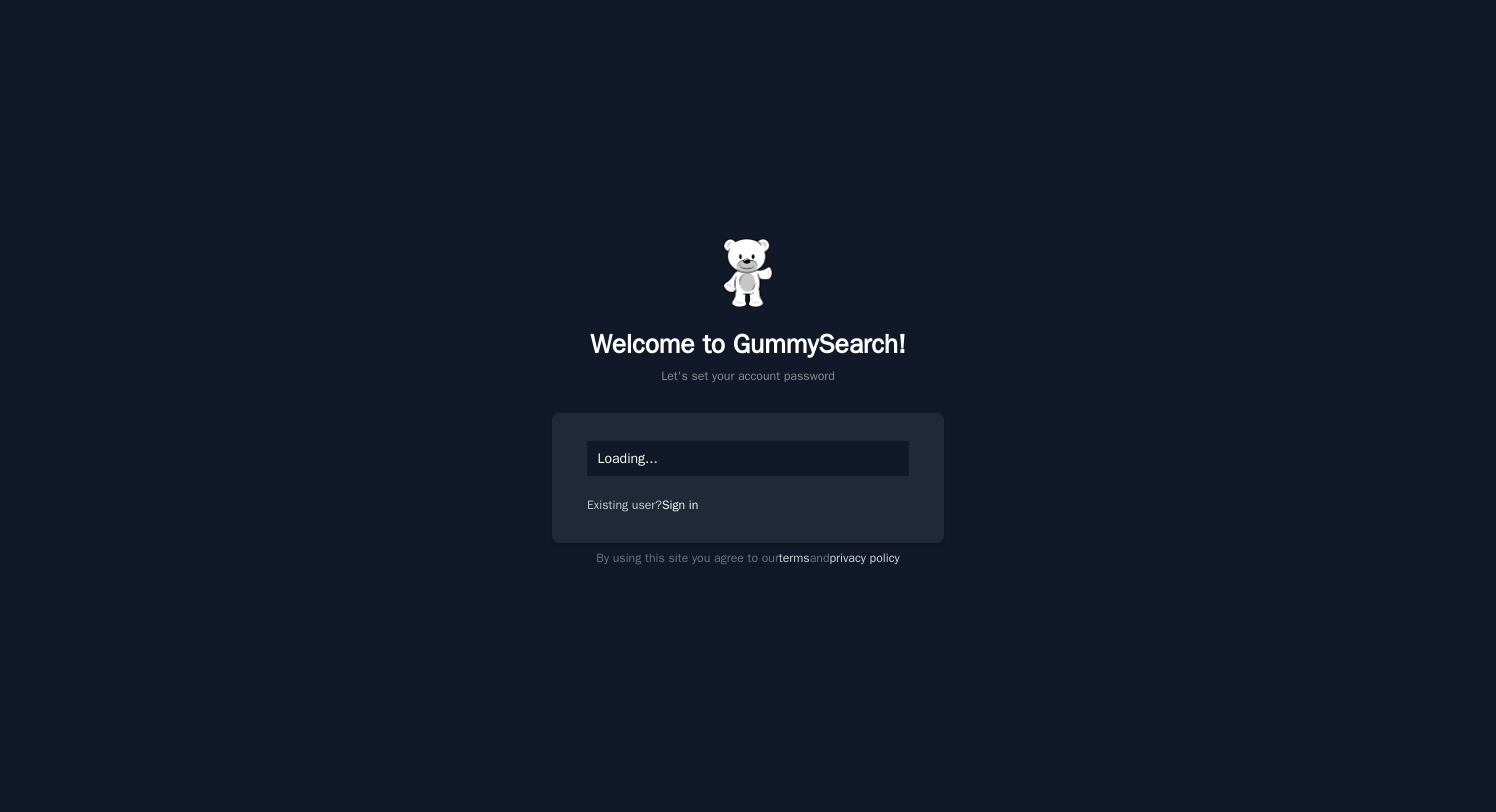 scroll, scrollTop: 0, scrollLeft: 0, axis: both 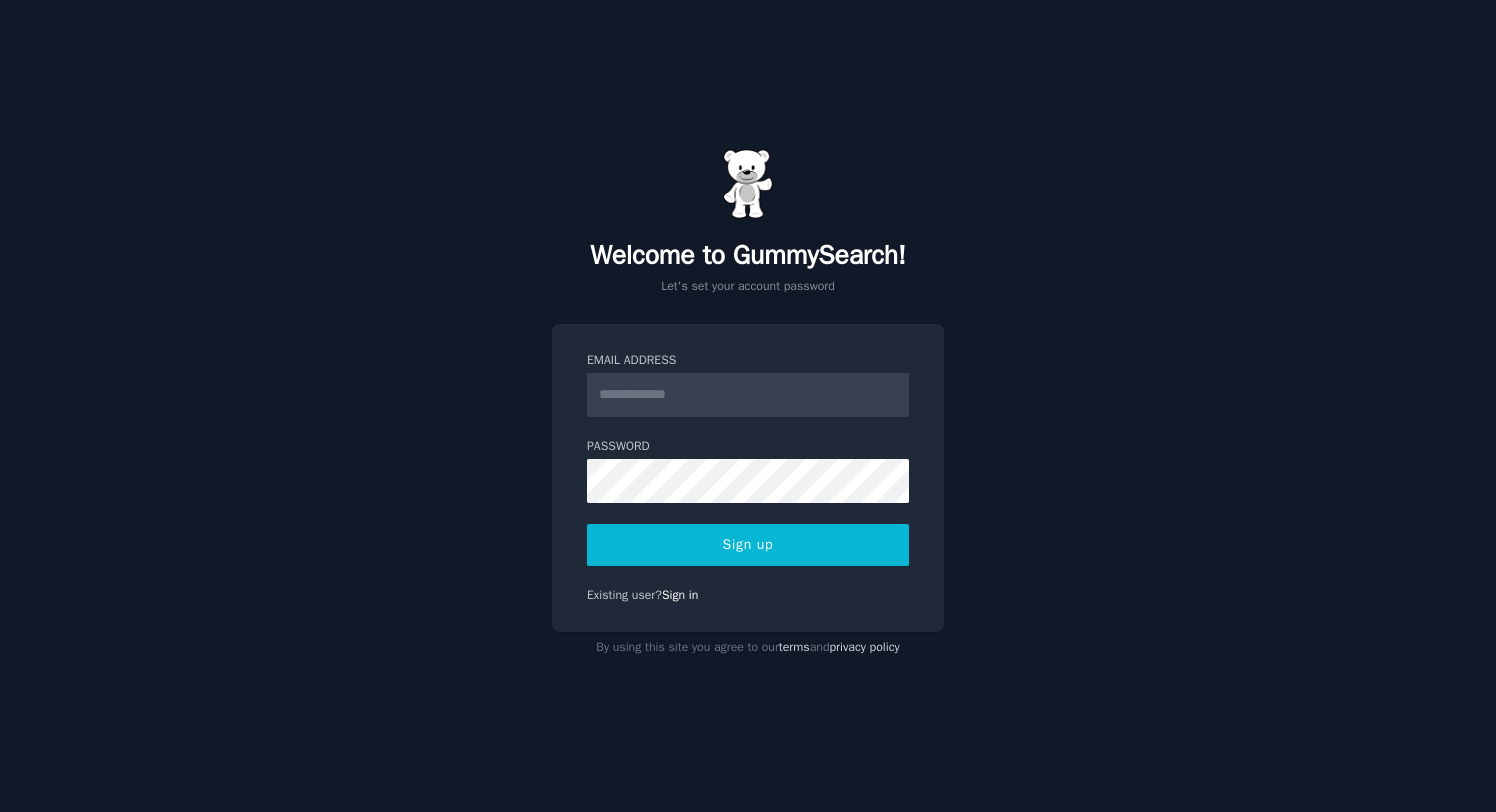 click on "Email Address" at bounding box center (748, 395) 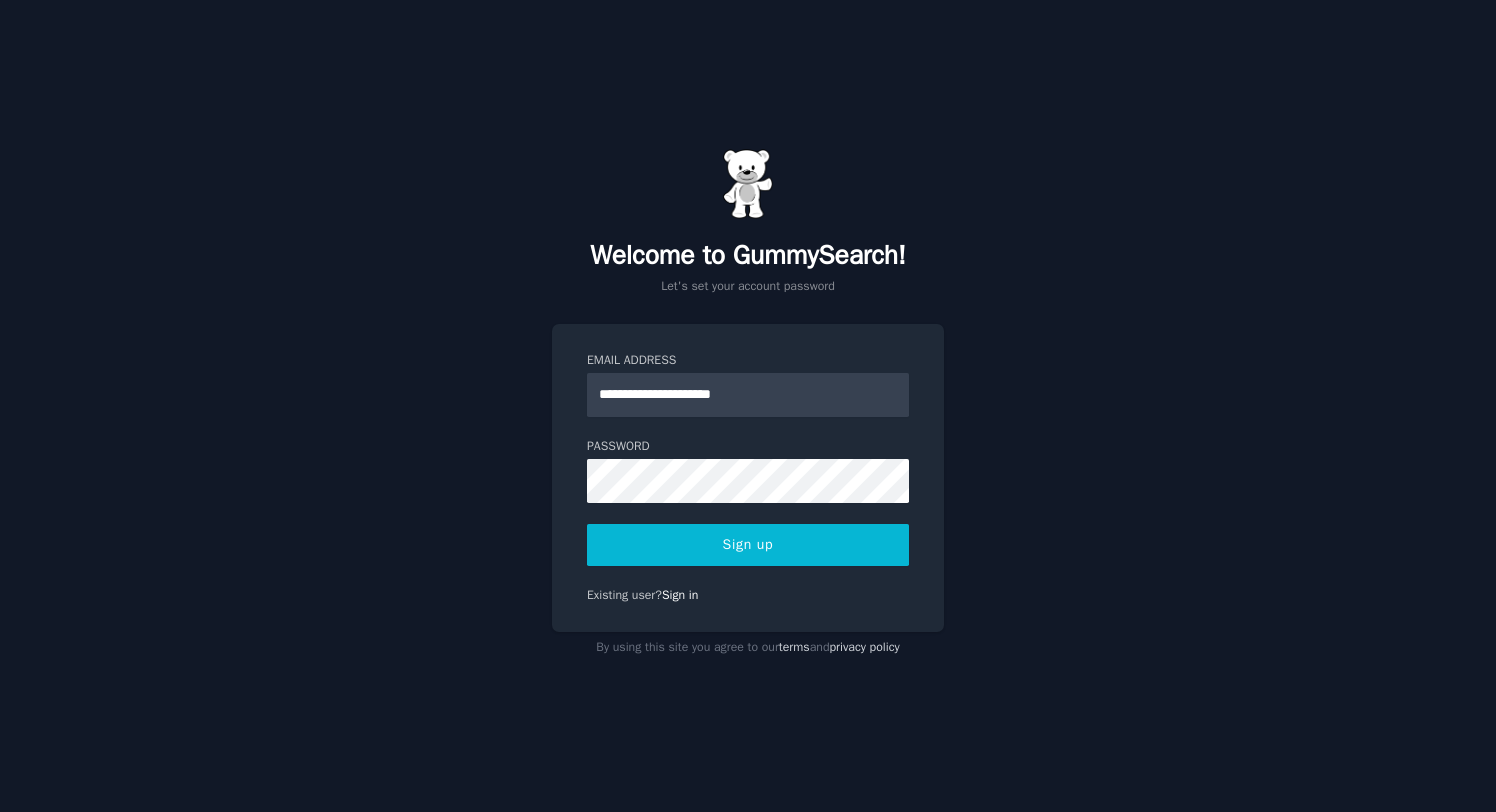 click on "Sign up" at bounding box center [748, 545] 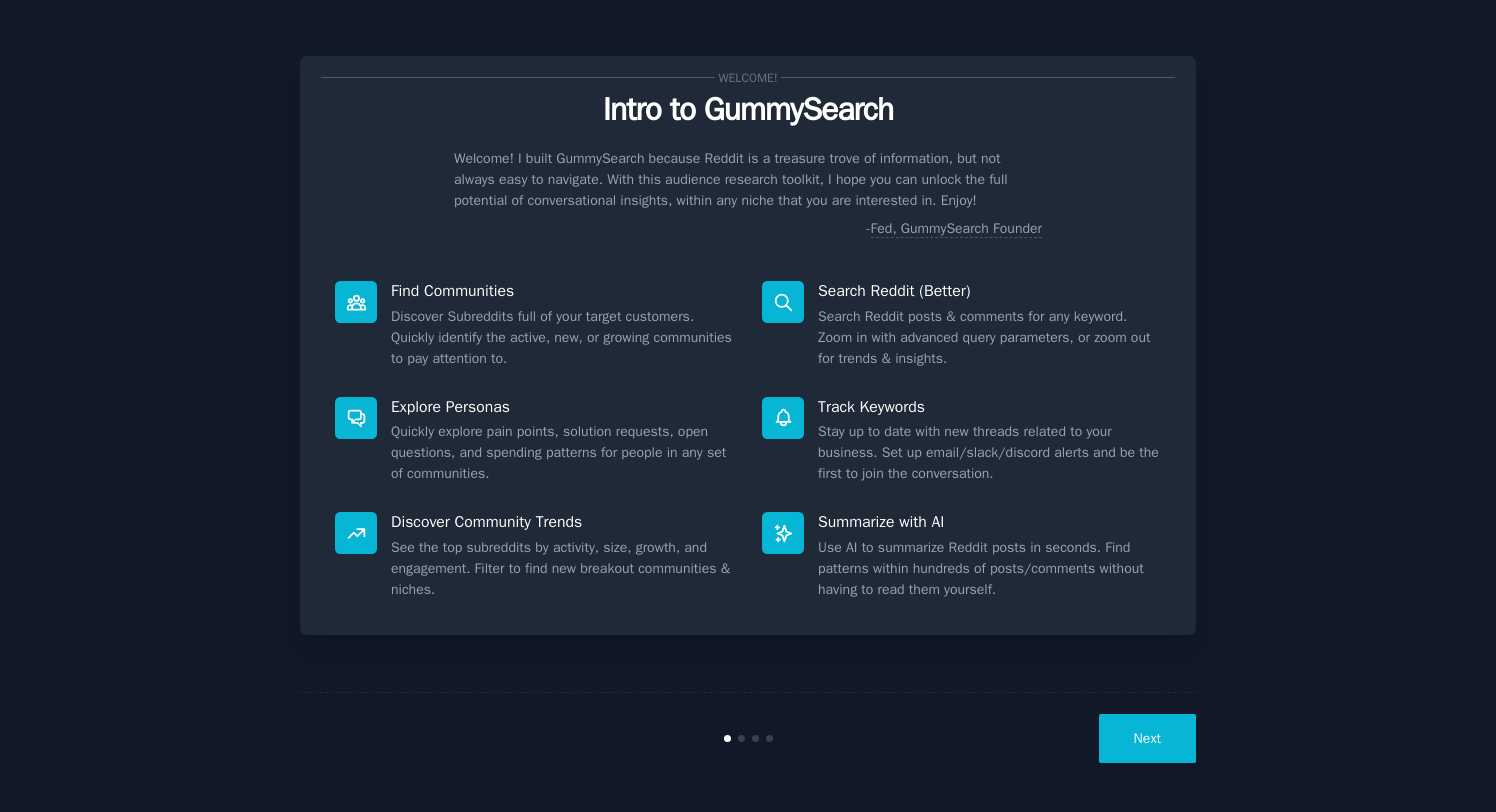 scroll, scrollTop: 0, scrollLeft: 0, axis: both 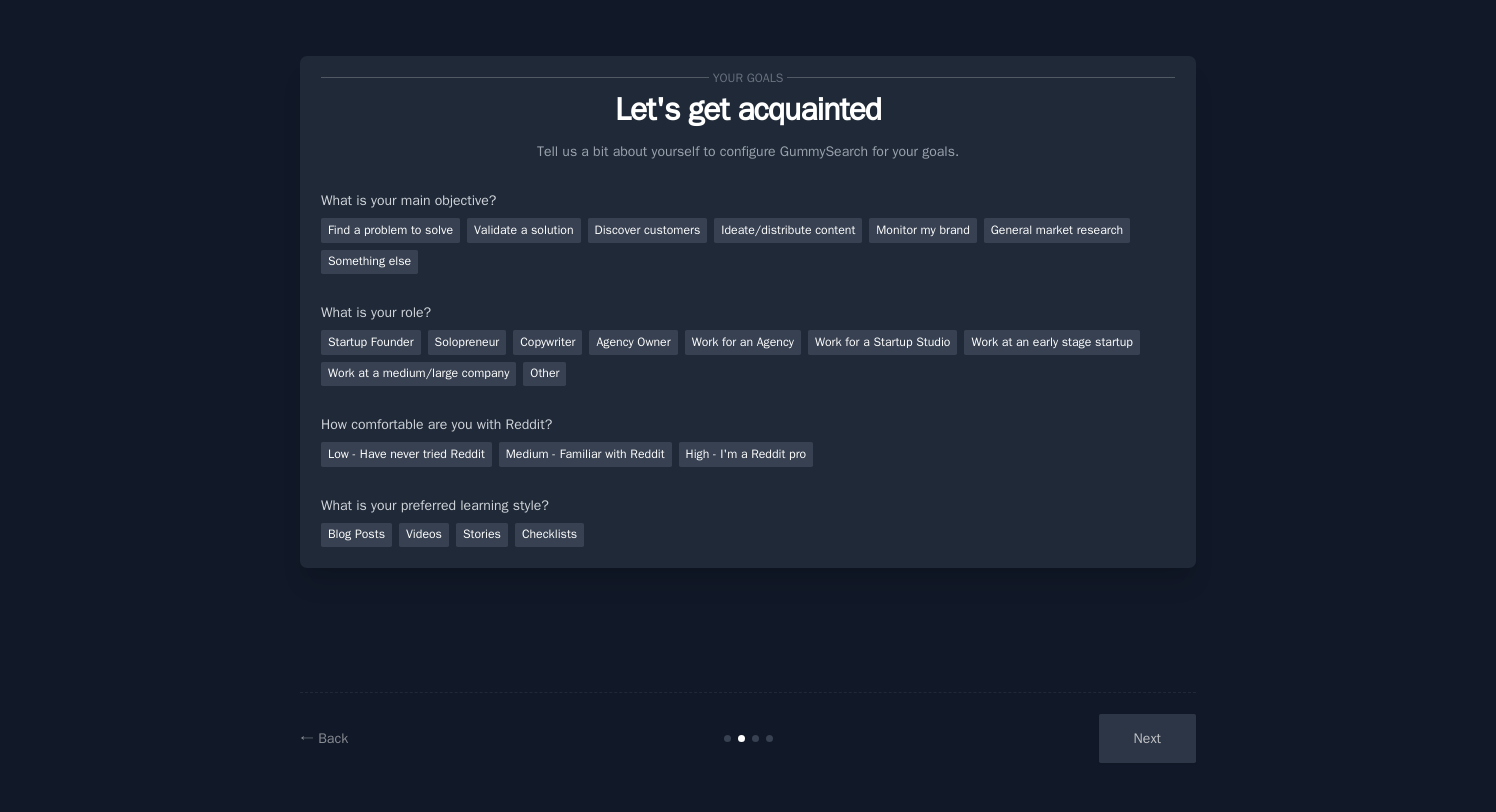 click on "Next" at bounding box center (1046, 738) 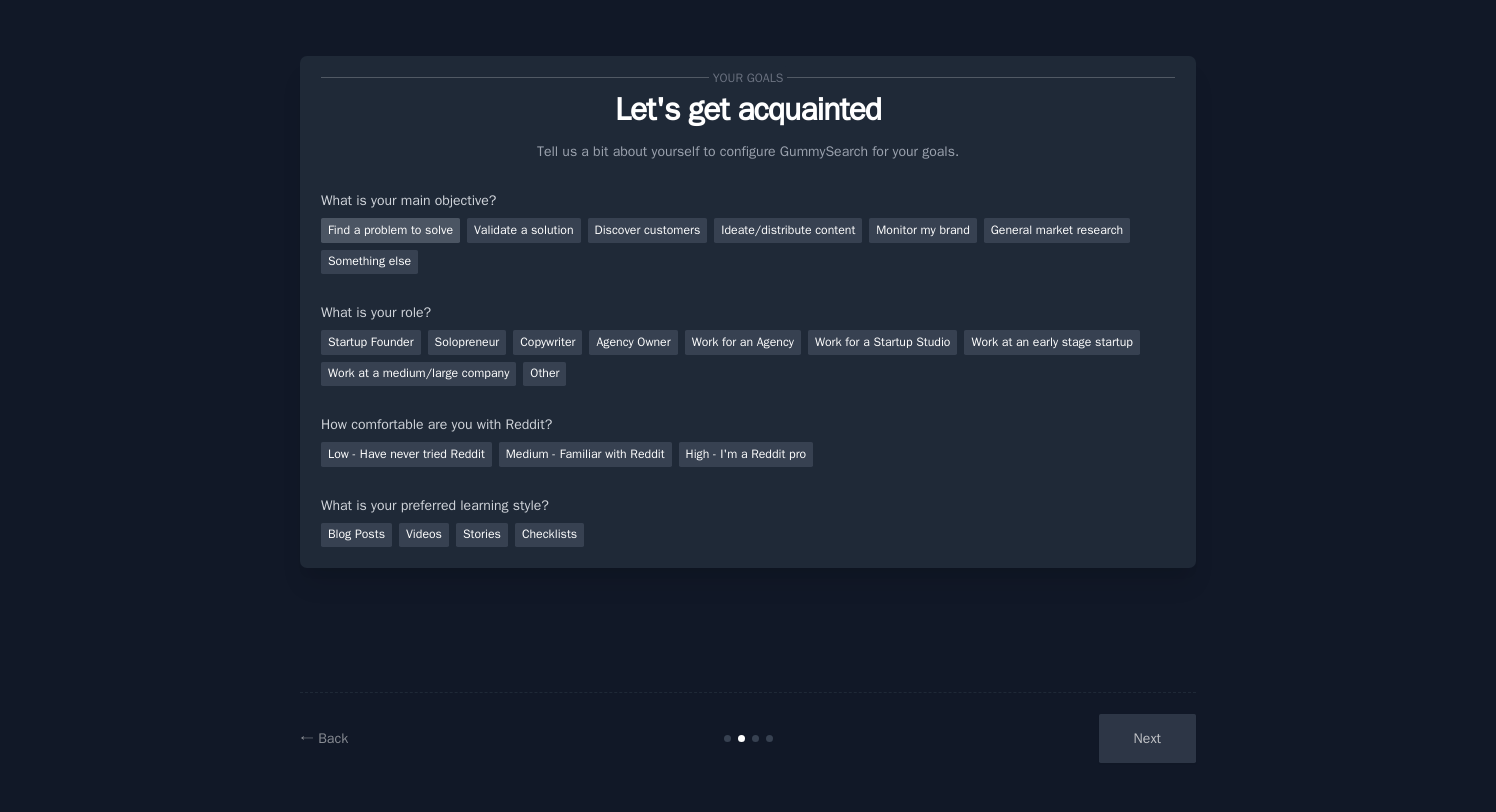click on "Find a problem to solve" at bounding box center [390, 230] 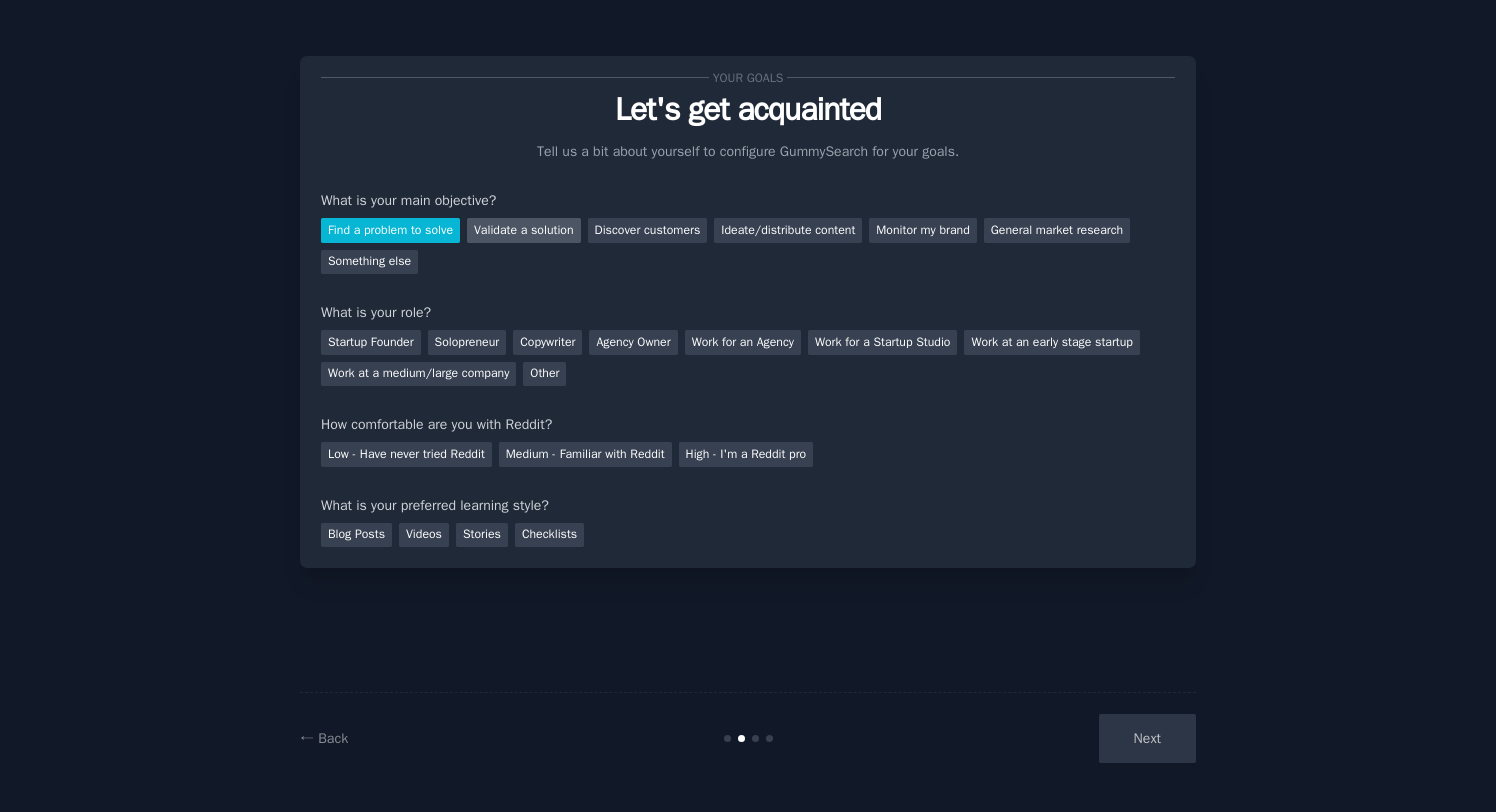 click on "Validate a solution" at bounding box center (524, 230) 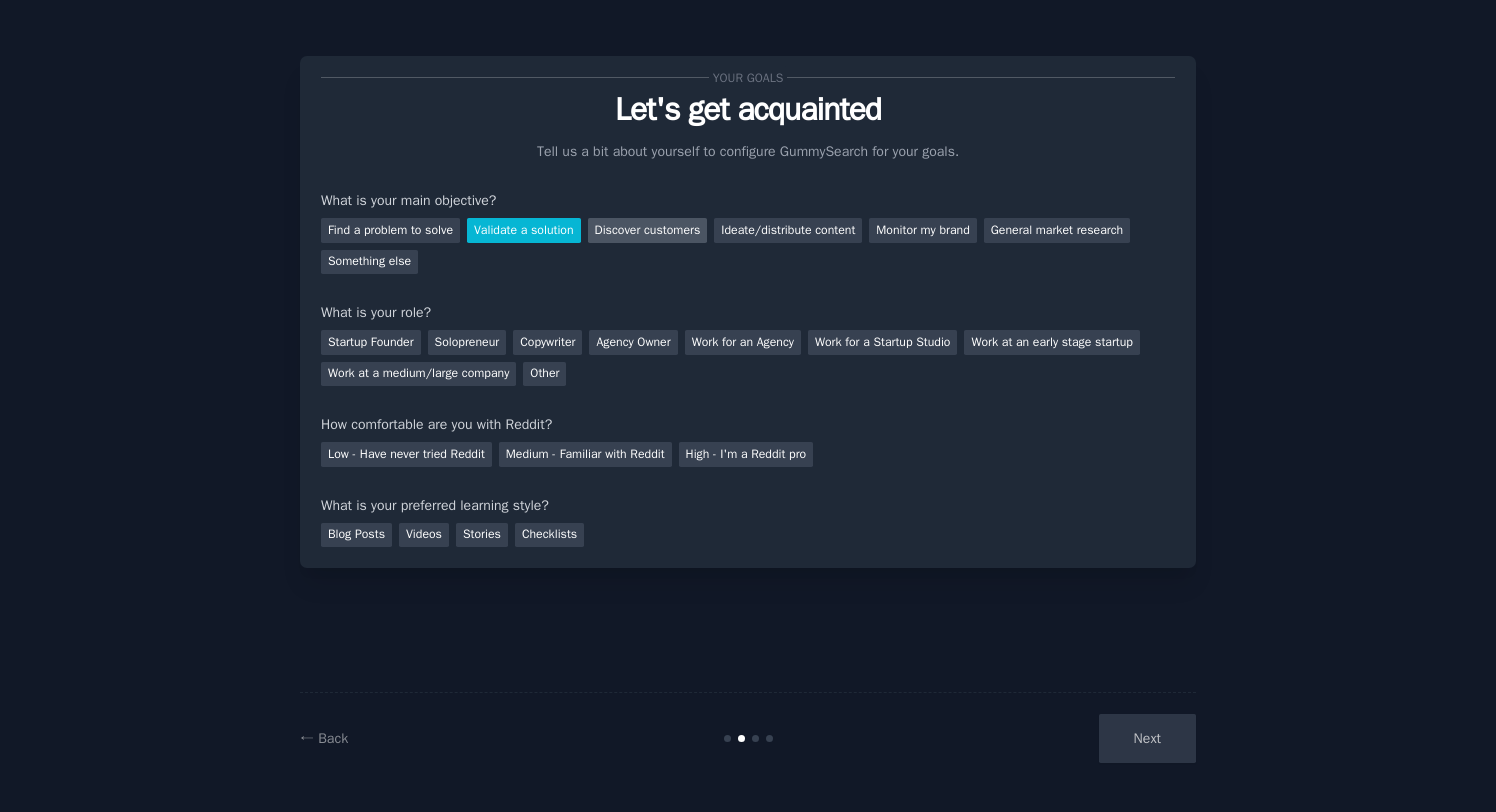 click on "Discover customers" at bounding box center (648, 230) 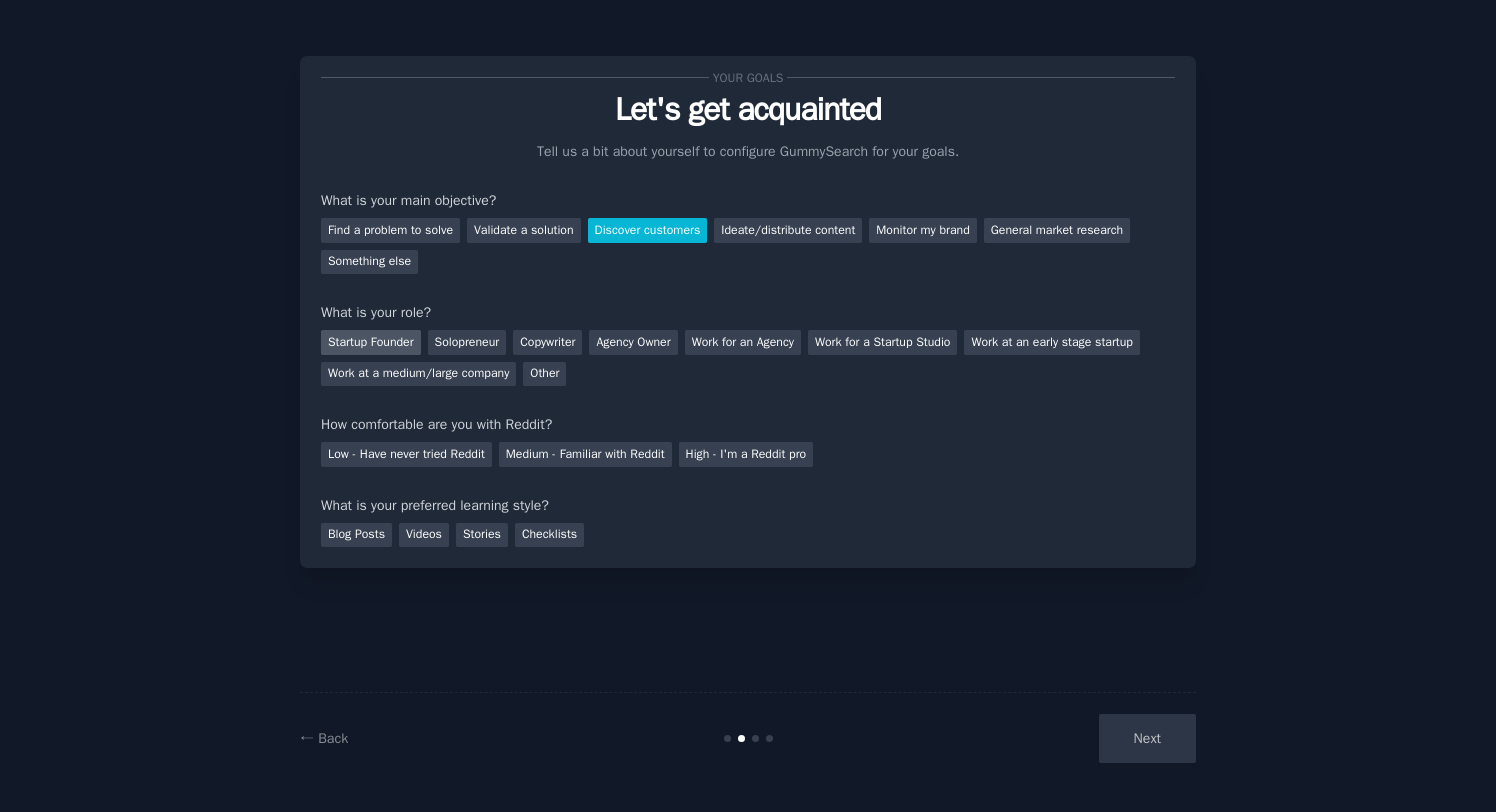 click on "Startup Founder" at bounding box center (371, 342) 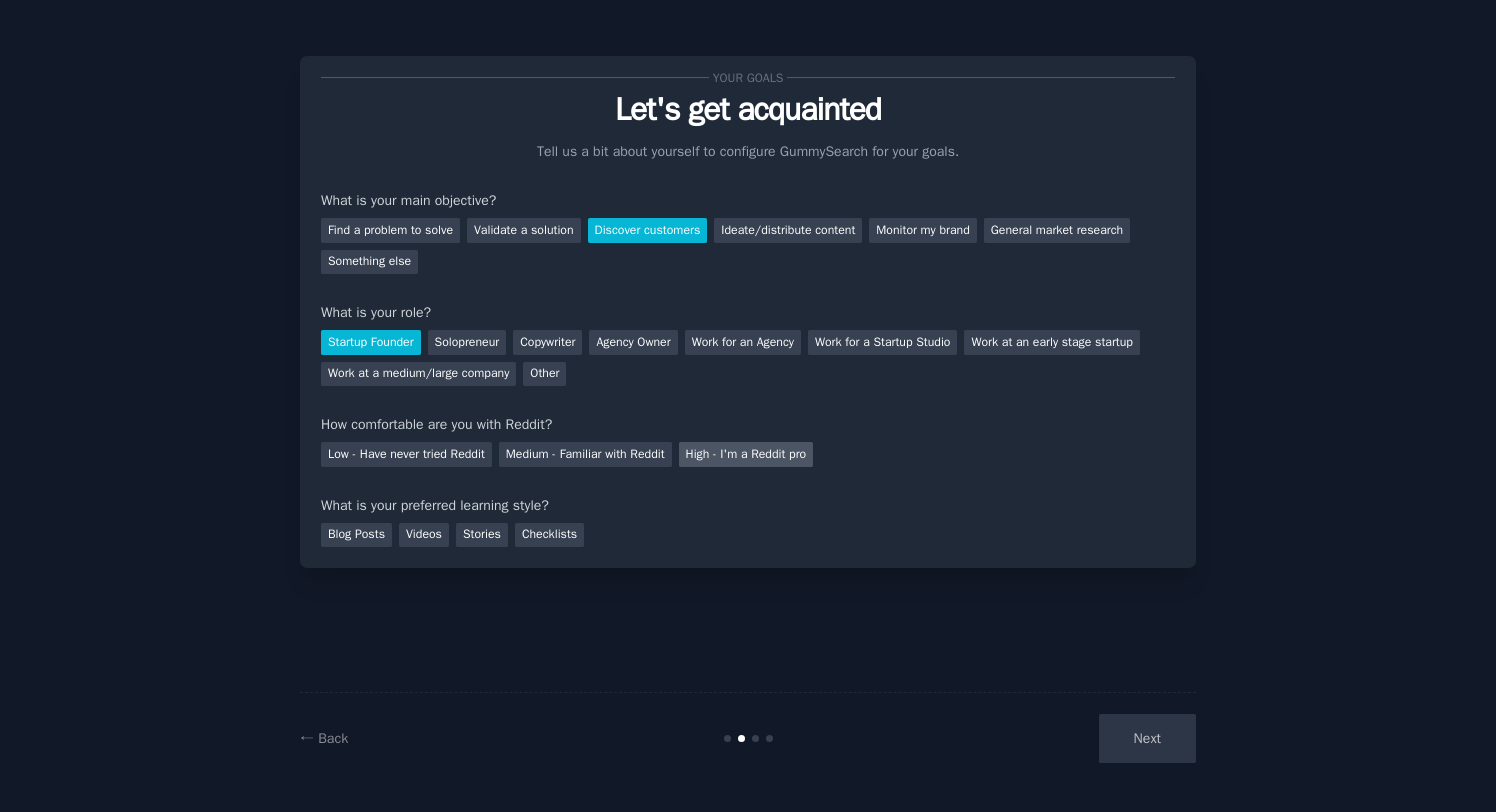 click on "High - I'm a Reddit pro" at bounding box center (746, 454) 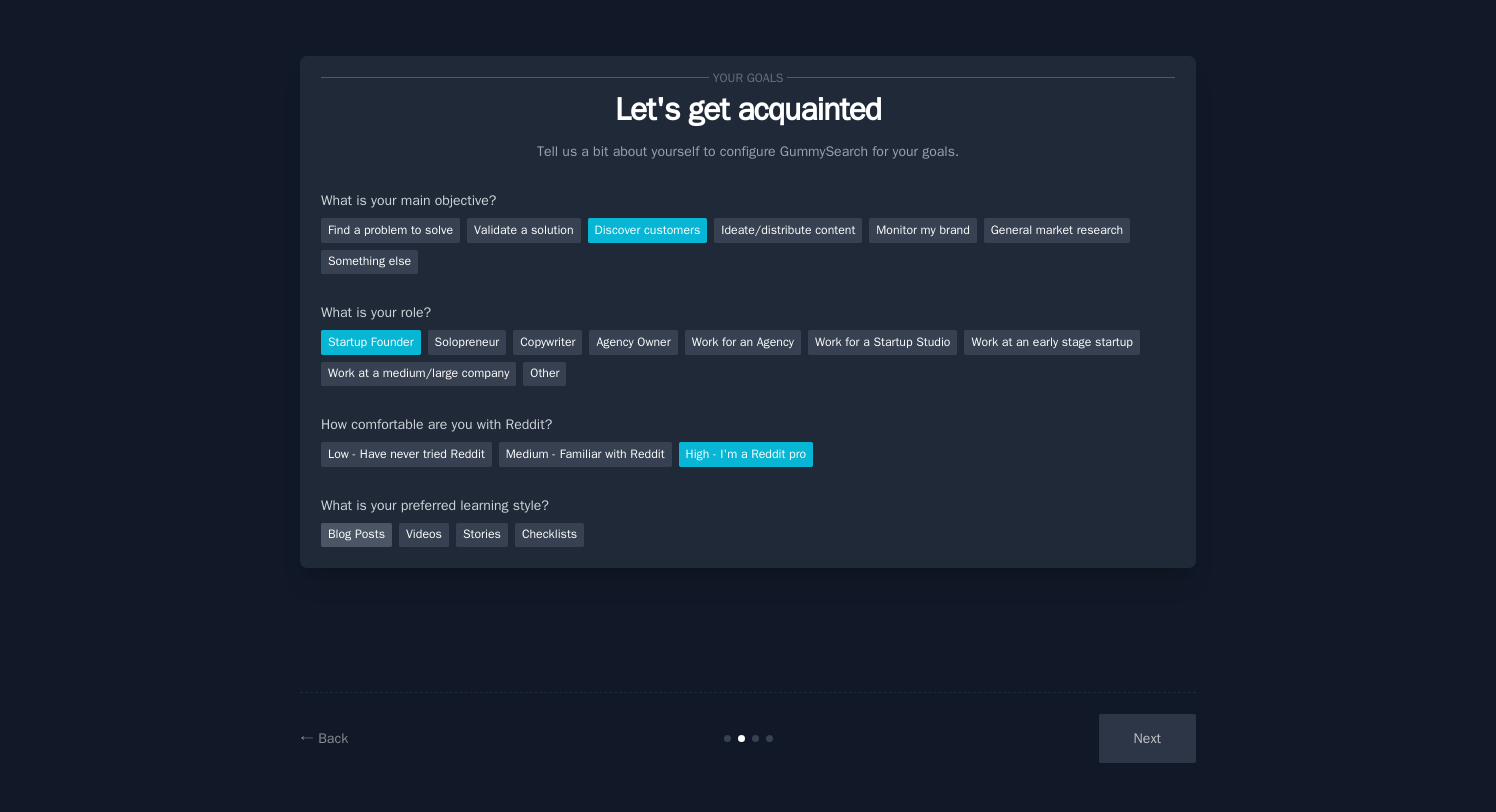 click on "Blog Posts" at bounding box center [356, 535] 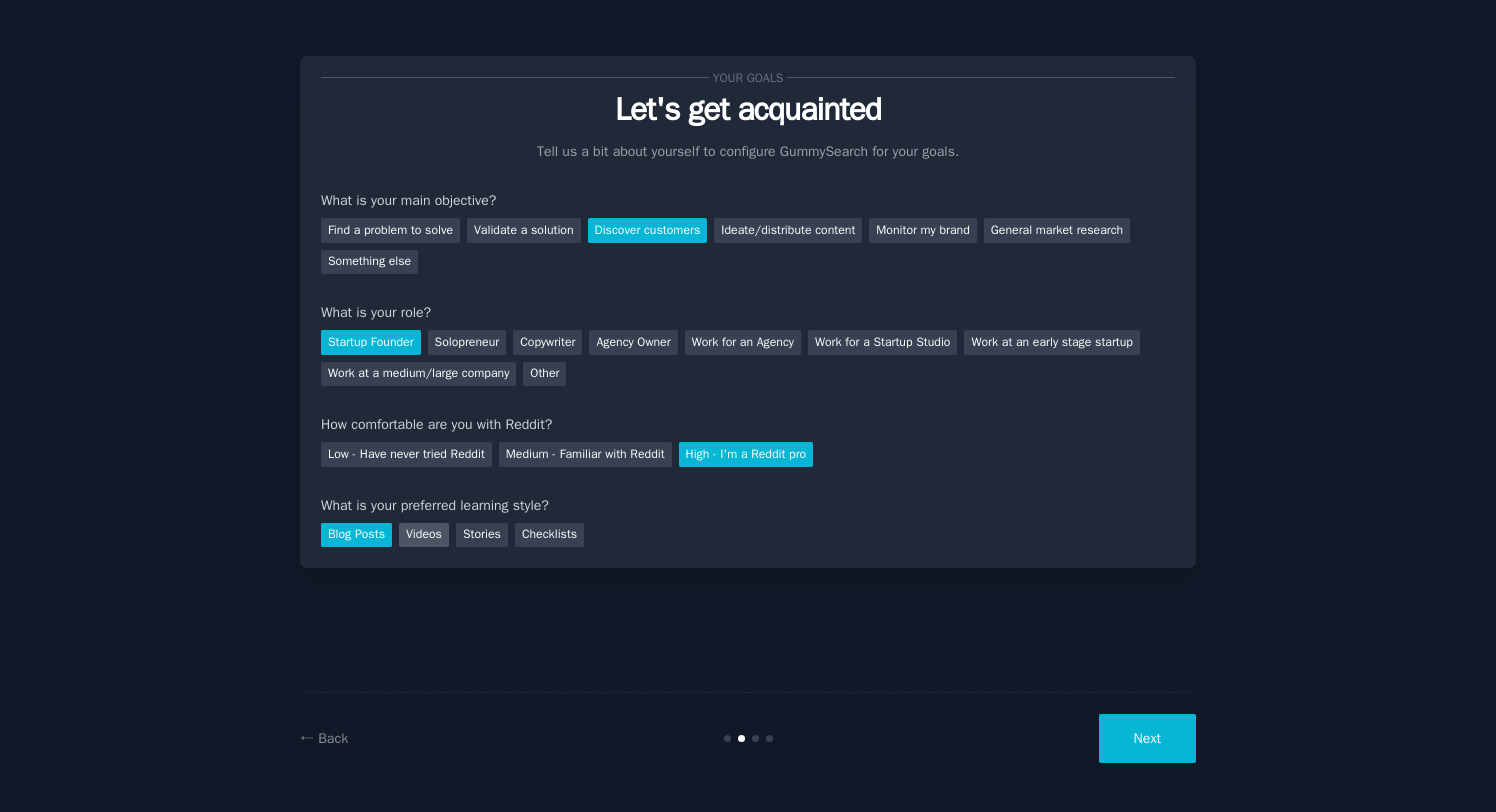 click on "Videos" at bounding box center (424, 535) 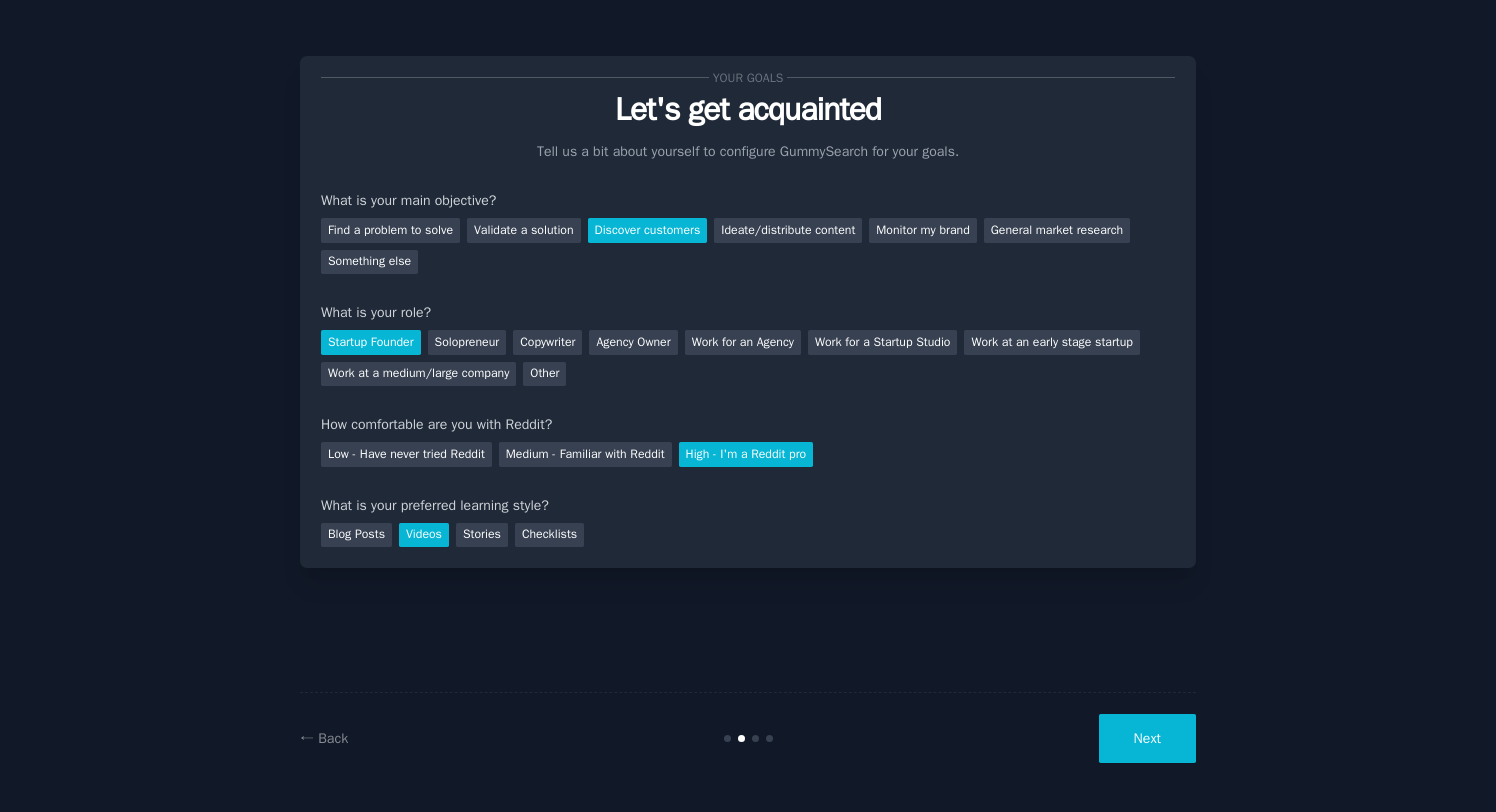 click on "Next" at bounding box center [1147, 738] 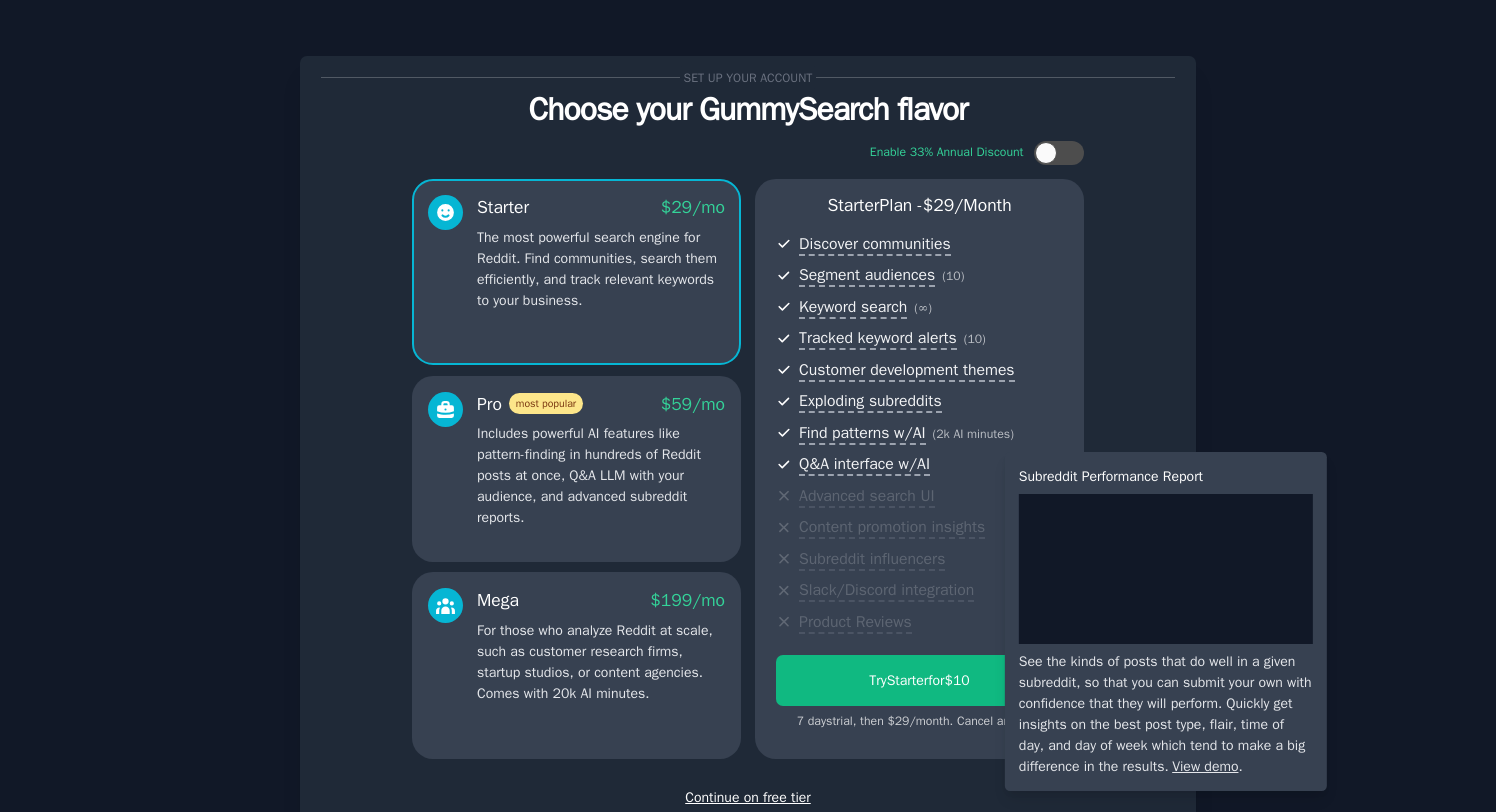scroll, scrollTop: 136, scrollLeft: 0, axis: vertical 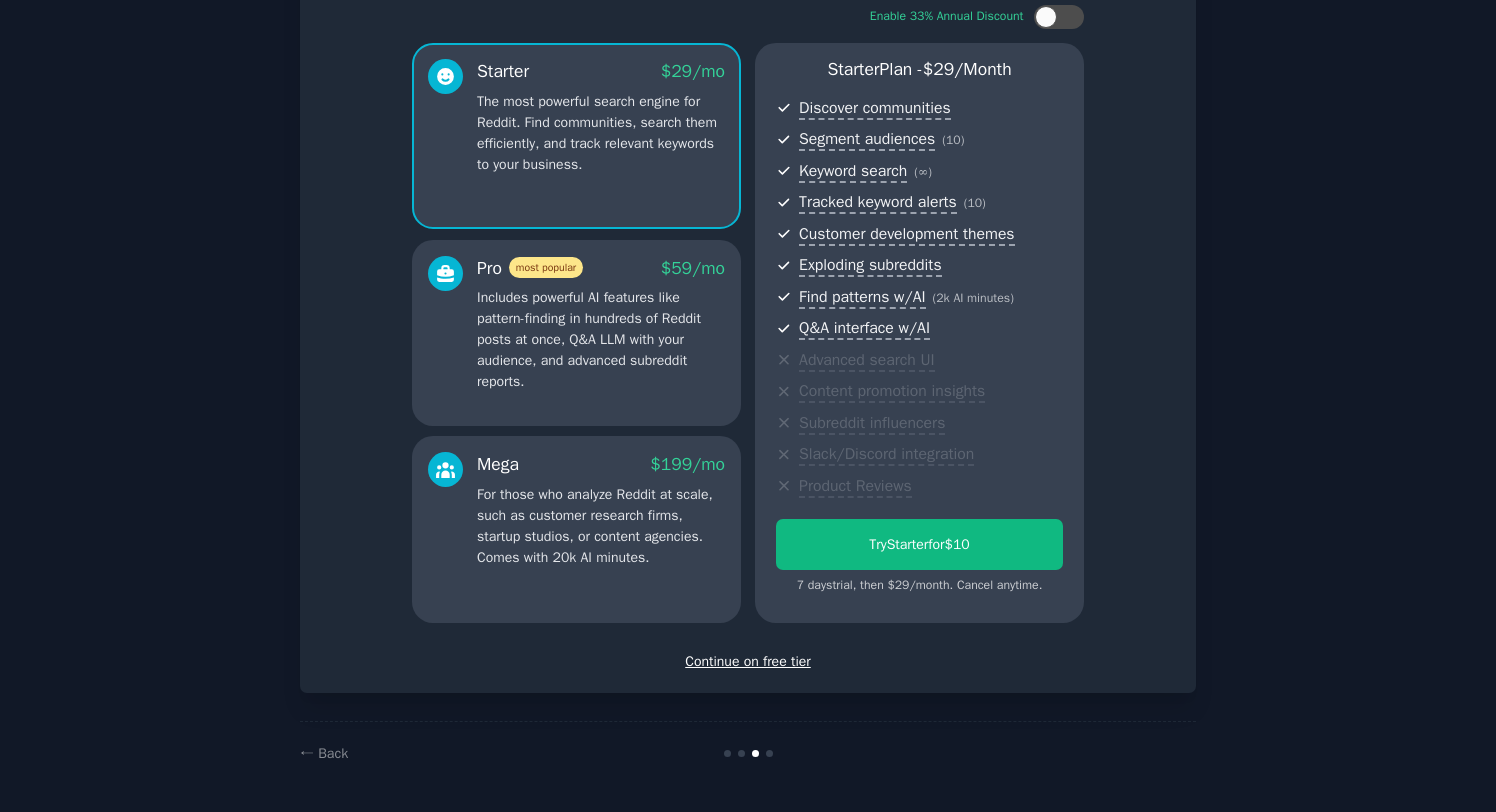 click on "Continue on free tier" at bounding box center [748, 661] 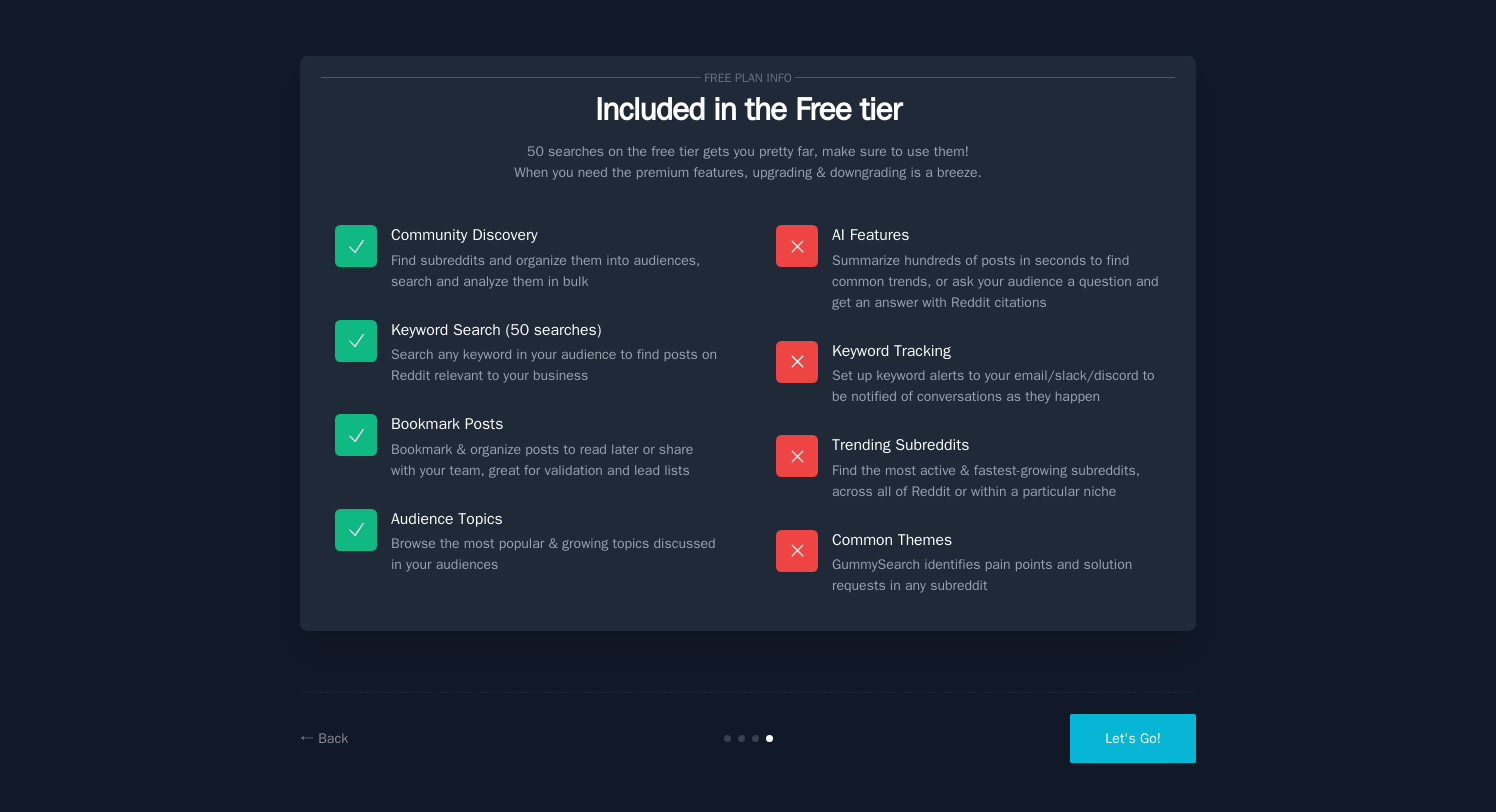 scroll, scrollTop: 0, scrollLeft: 0, axis: both 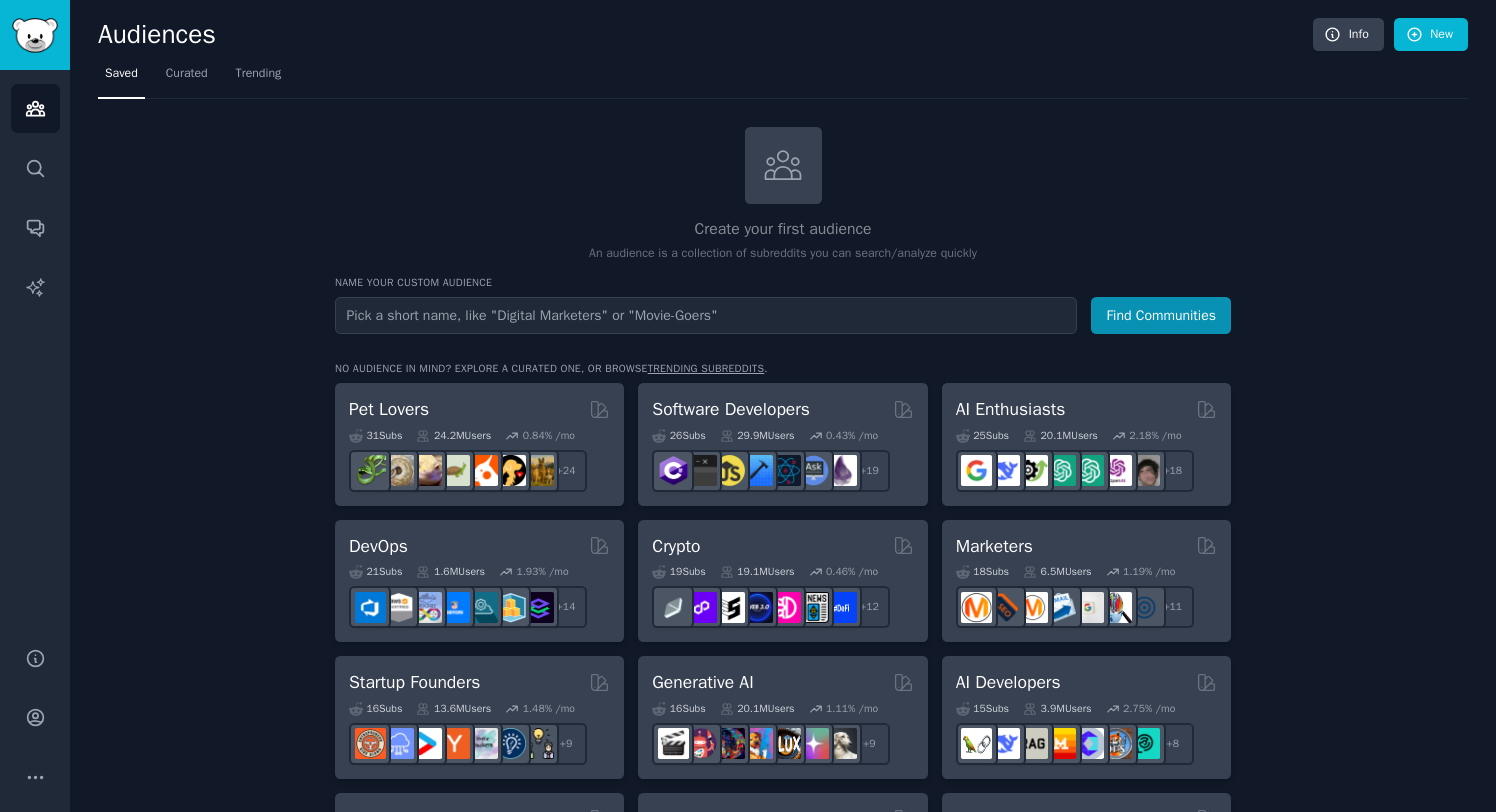 click on "No audience in mind? Explore a curated one, or browse  trending subreddits . Pet Lovers [NUMBER]  Sub s [NUMBER]M  Users [NUMBER] % /mo + [NUMBER] Software Developers Curated by GummySearch [NUMBER]  Sub s [NUMBER]M  Users [NUMBER] % /mo + [NUMBER] AI Enthusiasts [NUMBER]  Sub s [NUMBER]M  Users [NUMBER] % /mo + [NUMBER] DevOps [NUMBER]  Sub s [NUMBER]M  Users [NUMBER] % /mo + [NUMBER] Crypto [NUMBER]  Sub s [NUMBER]M  Users [NUMBER] % /mo + [NUMBER] Marketers [NUMBER]  Sub s [NUMBER]M  Users [NUMBER] % /mo + [NUMBER] Startup Founders [NUMBER]  Sub s [NUMBER]M  Users [NUMBER] % /mo + [NUMBER] Generative AI [NUMBER]  Sub s [NUMBER]M  Users [NUMBER] % /mo + [NUMBER] AI Developers [NUMBER]  Sub s [NUMBER]M  Users [NUMBER] % /mo + [NUMBER] Stock Investors [NUMBER]  Sub s [NUMBER]M  Users [NUMBER] % /mo + [NUMBER] Video Editors [NUMBER]  Sub s [NUMBER]M  Users [NUMBER] % /mo + [NUMBER] Designers [NUMBER]  Sub s [NUMBER]M  Users [NUMBER] % /mo + [NUMBER] Data Scientists [NUMBER]  Sub s [NUMBER]M  Users [NUMBER] % /mo + [NUMBER] Fitness Enthusiasts [NUMBER]  Sub s [NUMBER]M  Users [NUMBER] % /mo + [NUMBER] Gardeners [NUMBER]  Sub s [NUMBER]M  Users [NUMBER] % /mo + [NUMBER] Photographers [NUMBER]  Sub s [NUMBER]M  Users [NUMBER] % /mo + [NUMBER] Gaming [NUMBER]  Sub s [NUMBER]M  Users [NUMBER] % /mo + [NUMBER] NFT Collectors [NUMBER]  Sub s [NUMBER]M  Users [NUMBER] % /mo + [NUMBER]" at bounding box center (783, 1321) 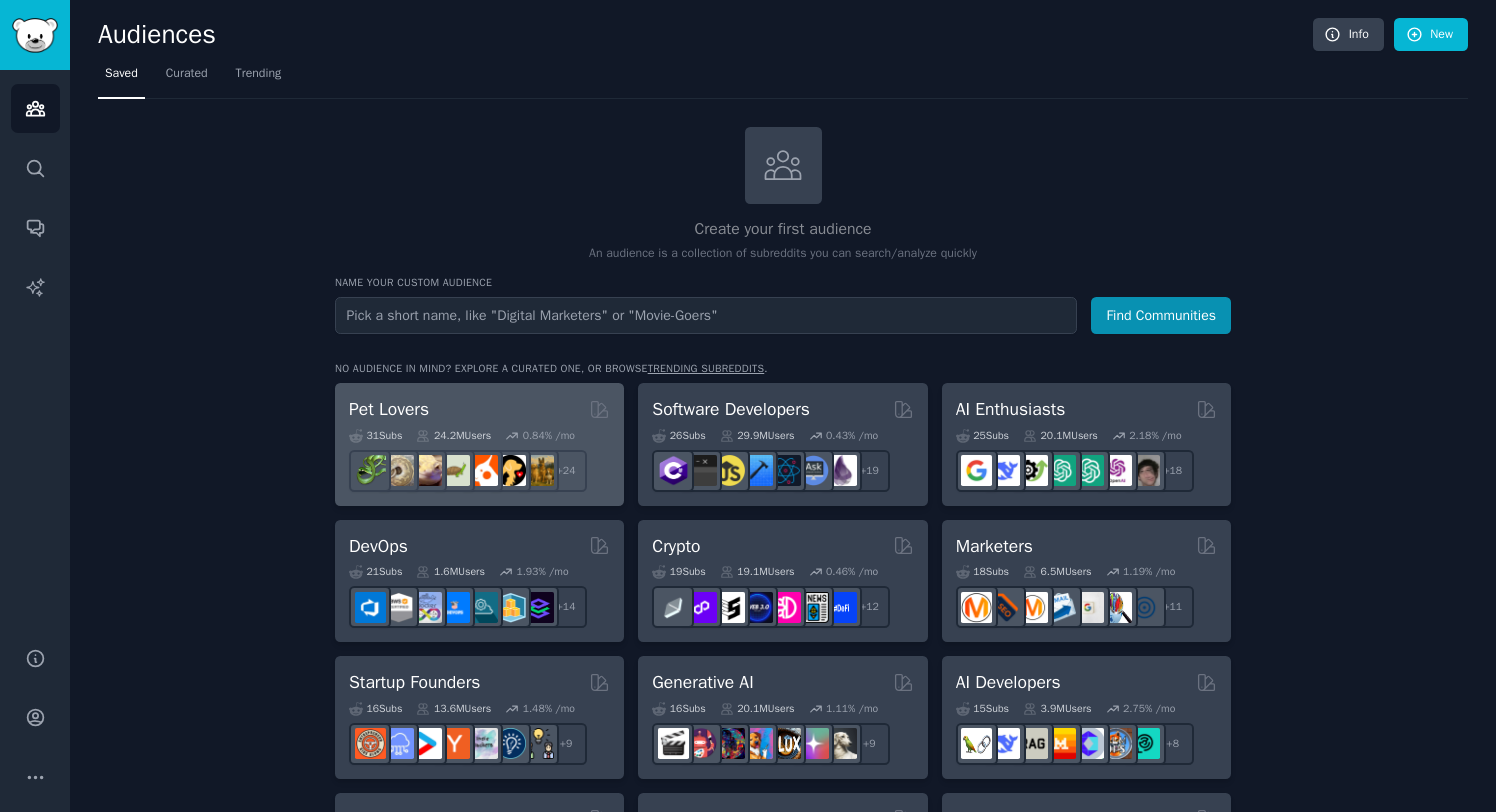 click on "Pet Lovers" at bounding box center [479, 409] 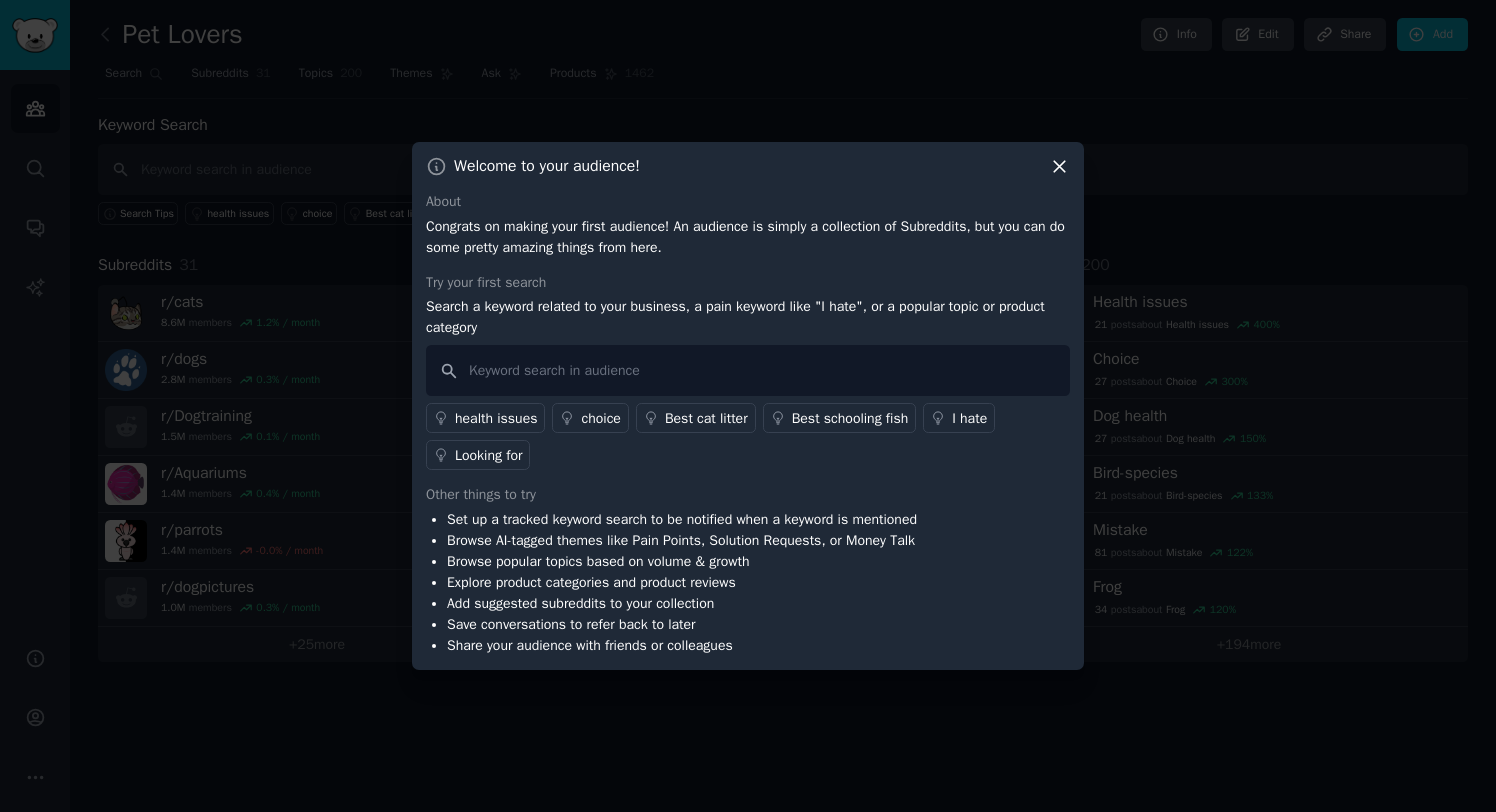 click on "Try your first search" at bounding box center (748, 282) 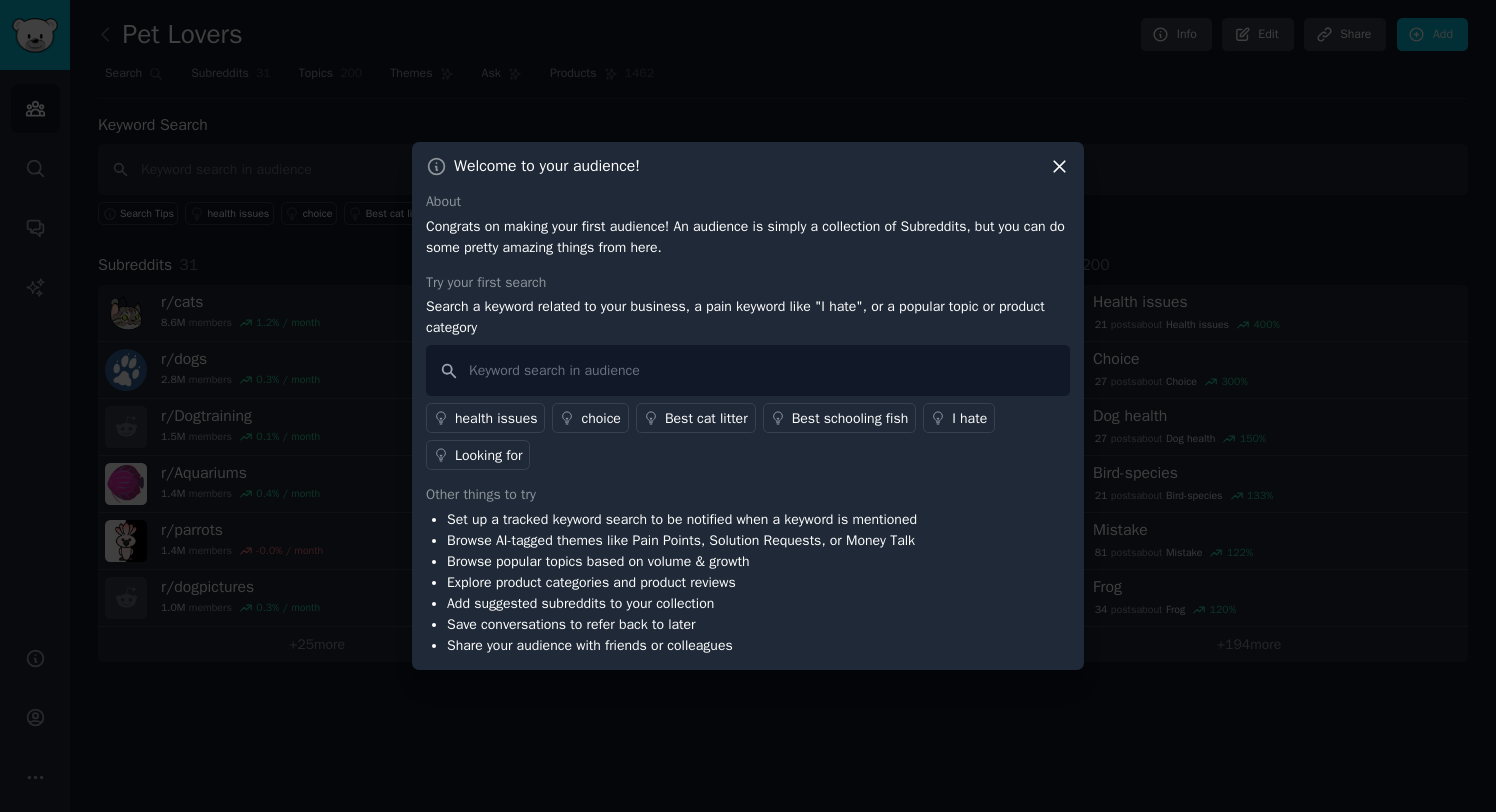 click on "health issues" at bounding box center (496, 418) 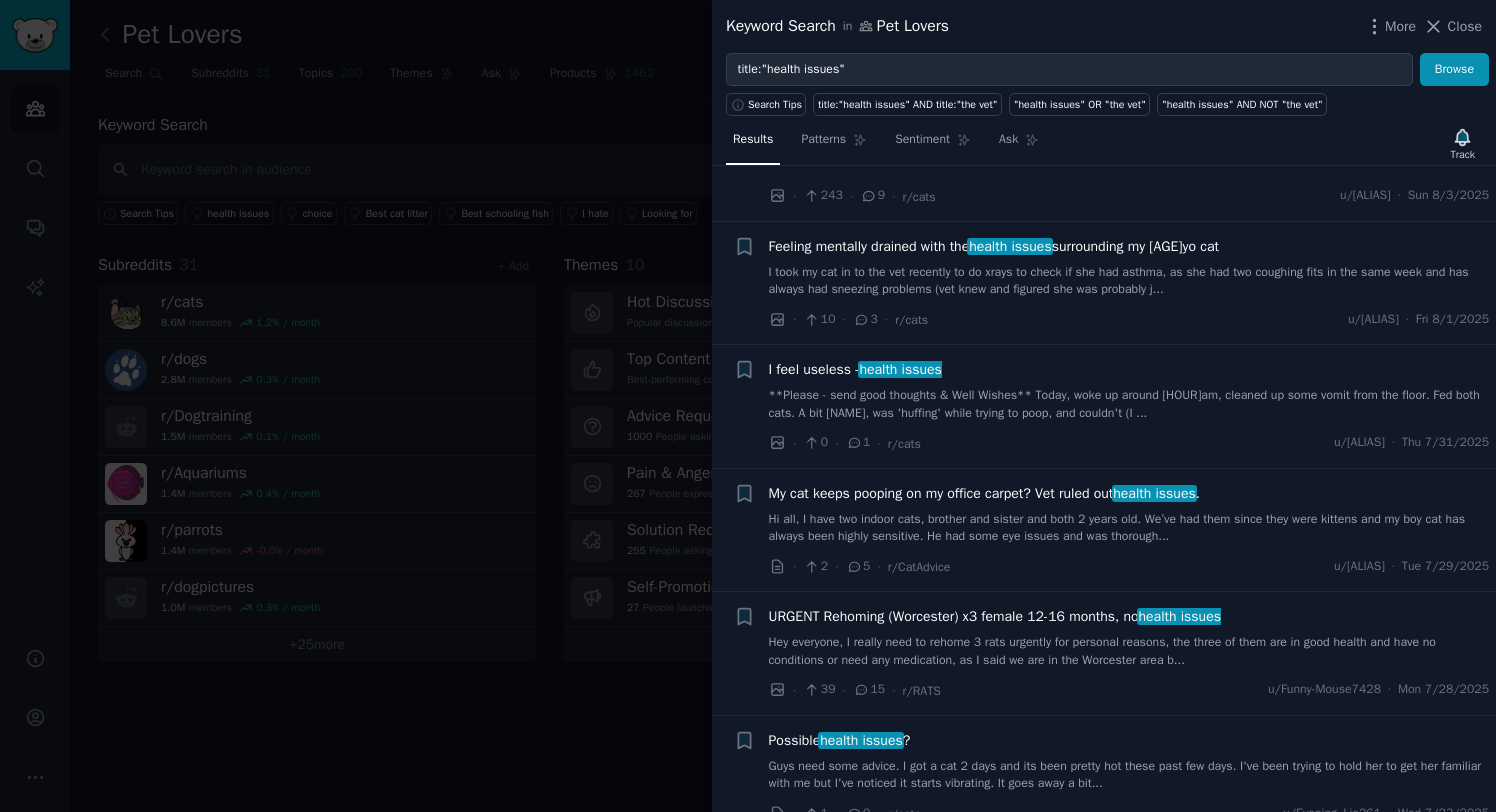 scroll, scrollTop: 0, scrollLeft: 0, axis: both 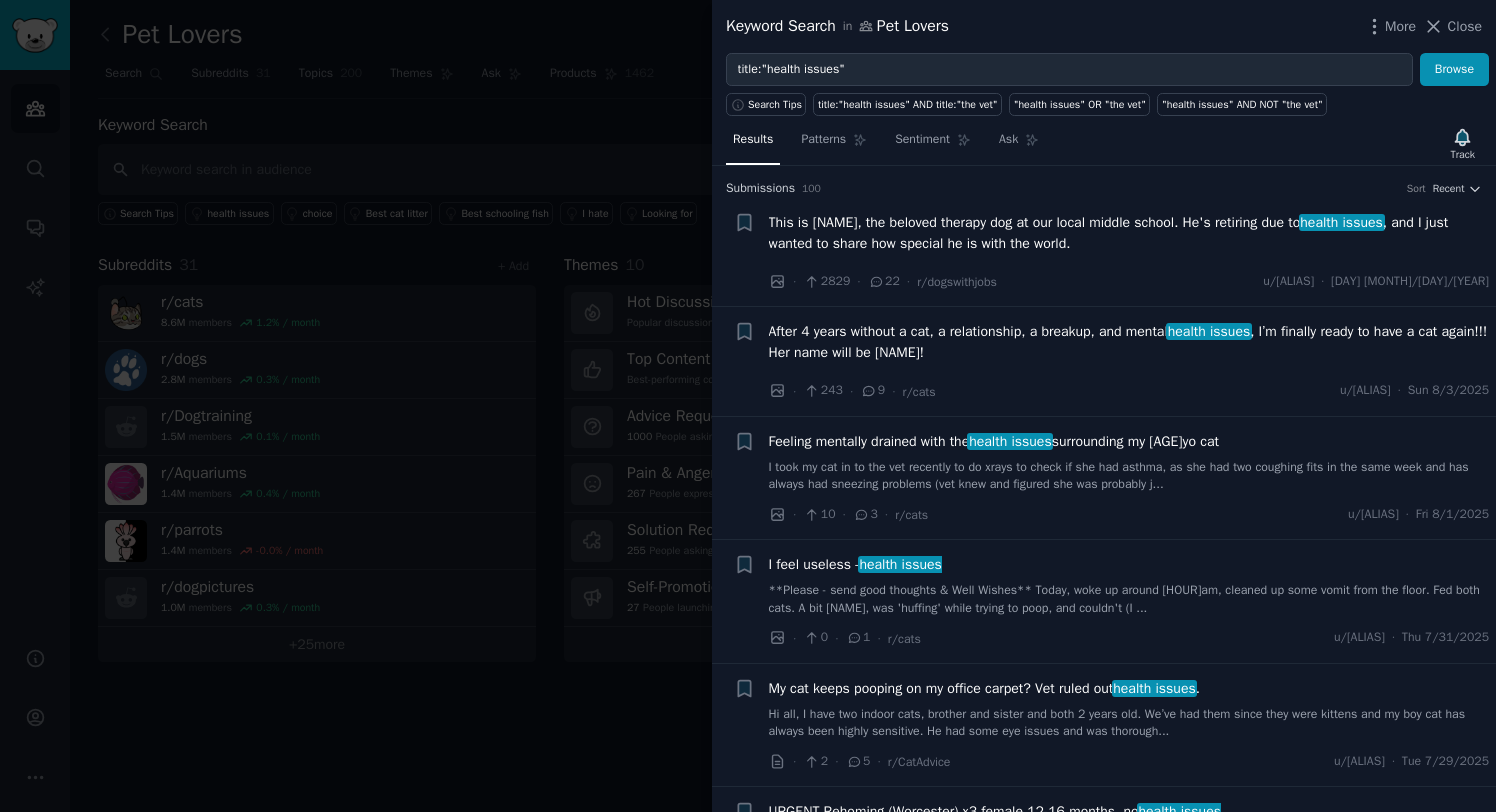 click on "This is [NAME], the beloved therapy dog at our local middle school. He's retiring due to  health issues , and I just wanted to share how special he is with the world." at bounding box center (1129, 233) 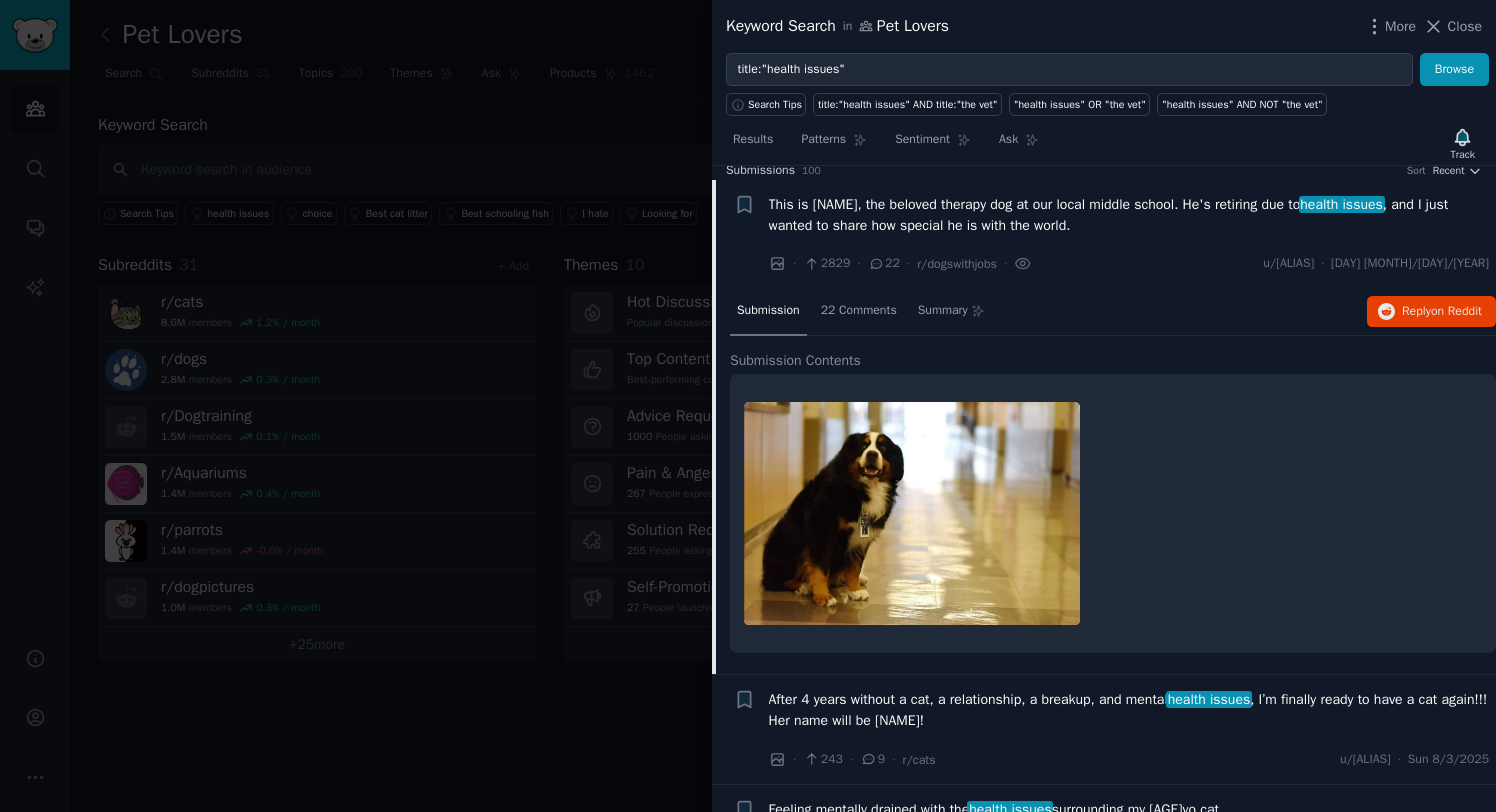 scroll, scrollTop: 6, scrollLeft: 0, axis: vertical 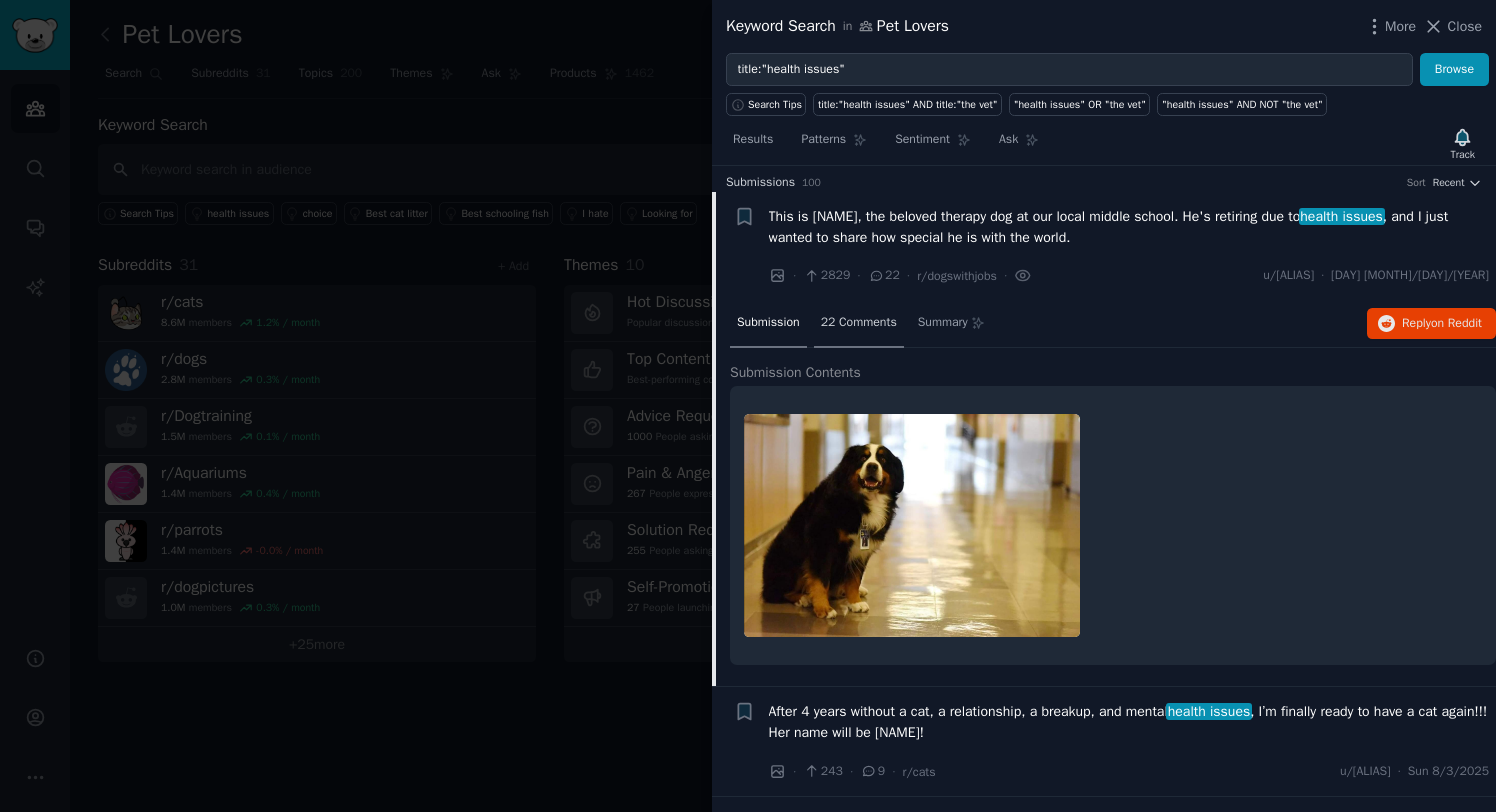 click on "22 Comments" at bounding box center [859, 323] 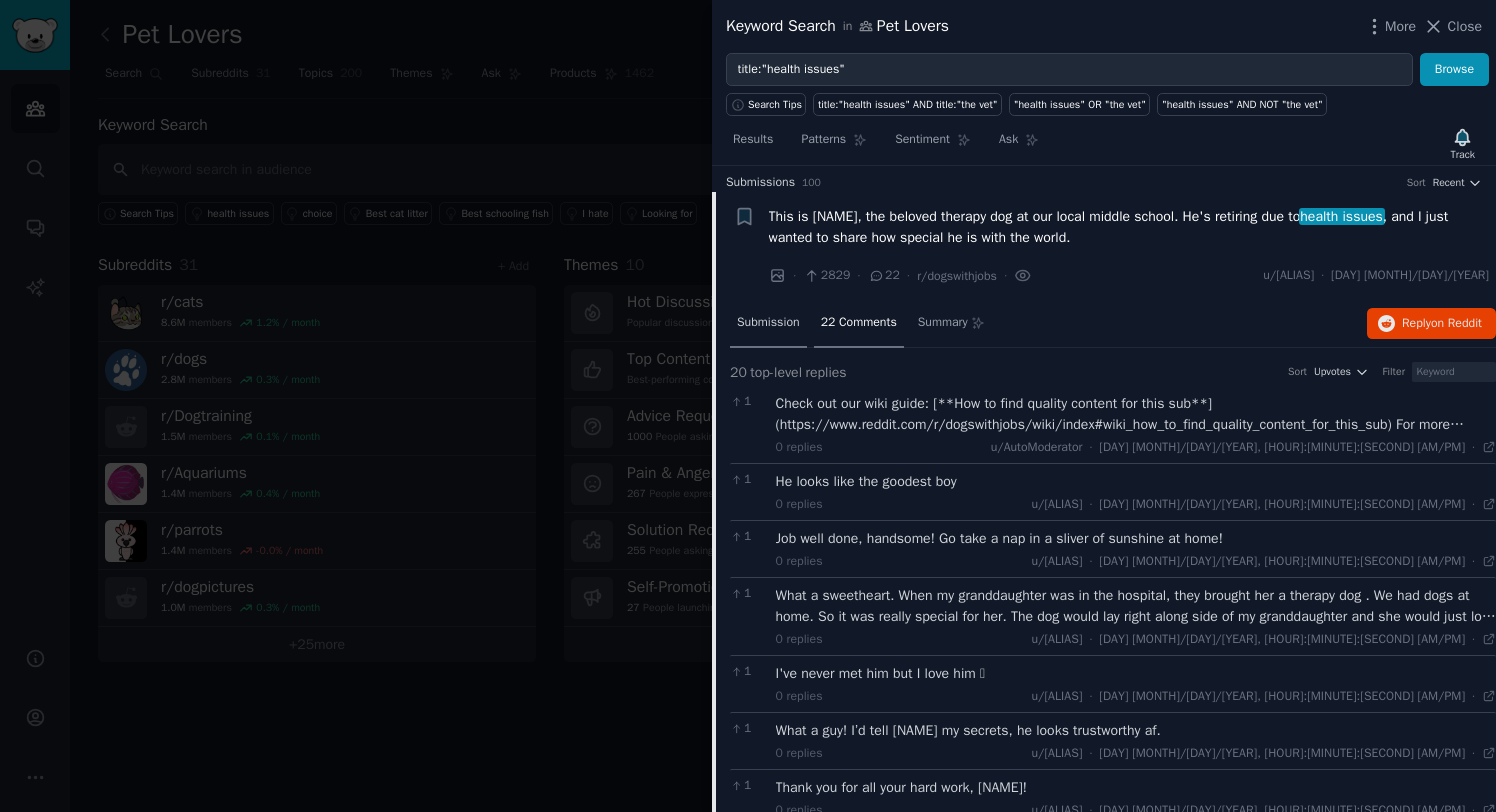 click on "Submission" at bounding box center [768, 324] 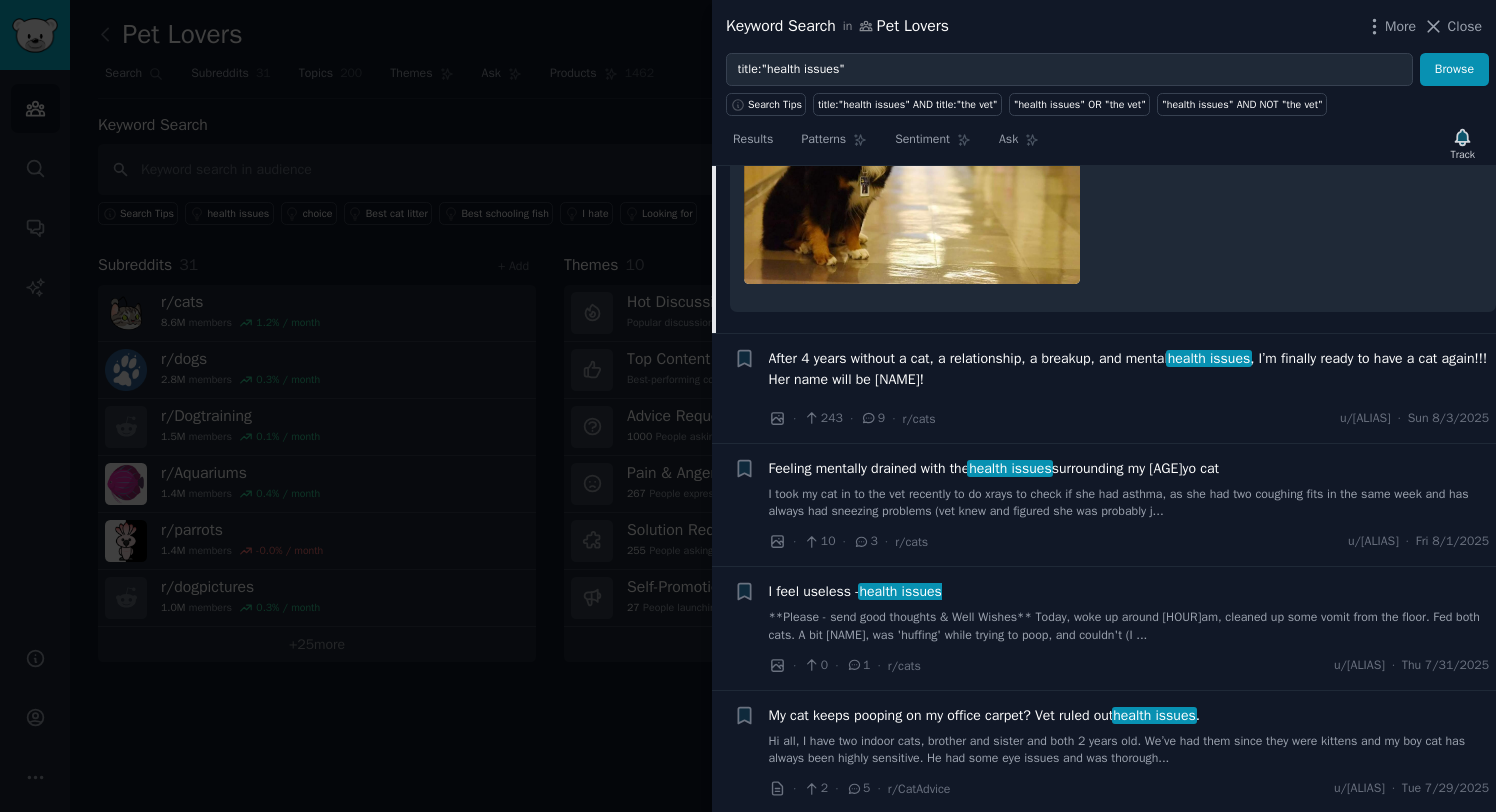 scroll, scrollTop: 724, scrollLeft: 0, axis: vertical 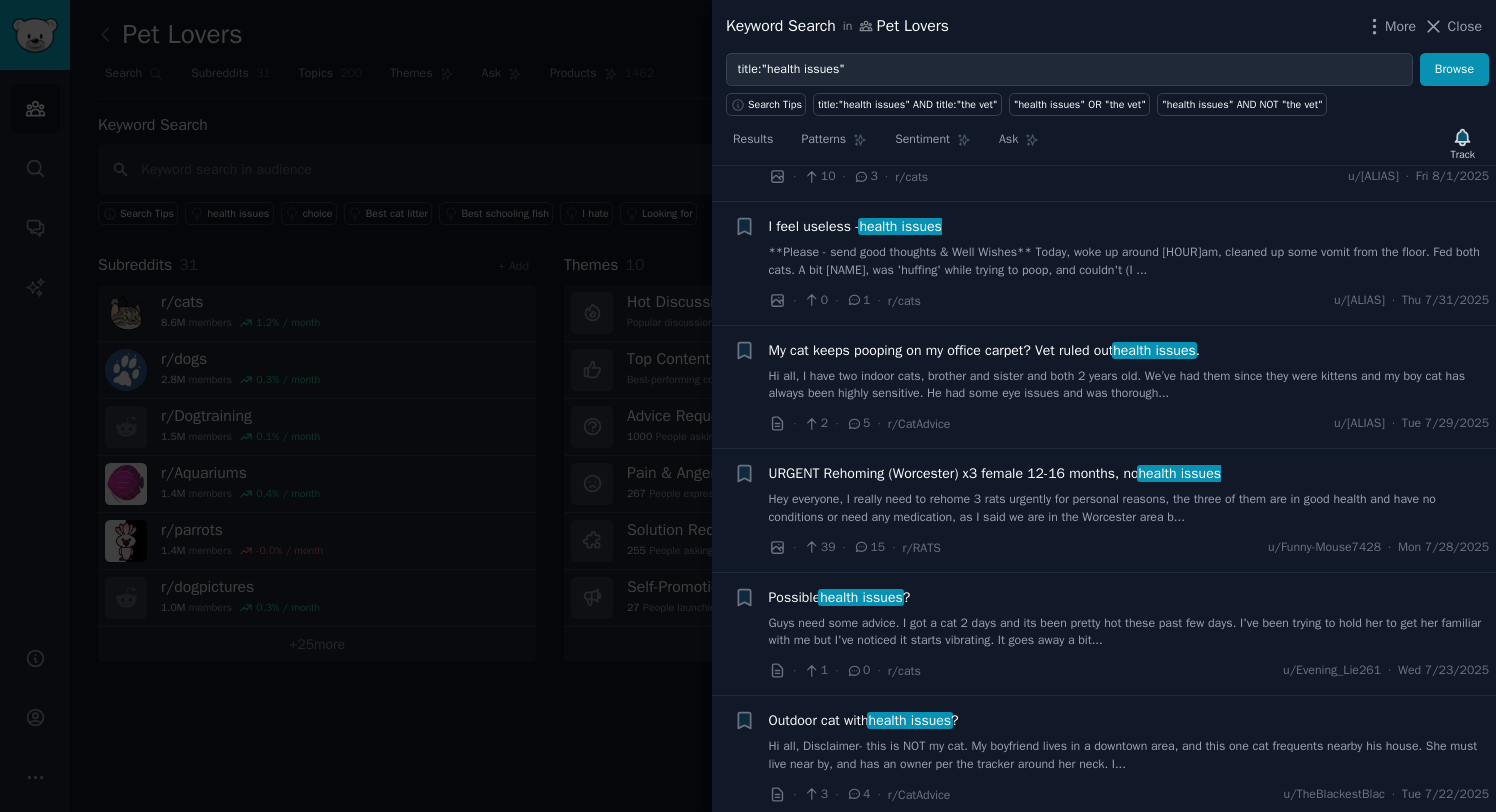 click on "health issues" at bounding box center (901, 226) 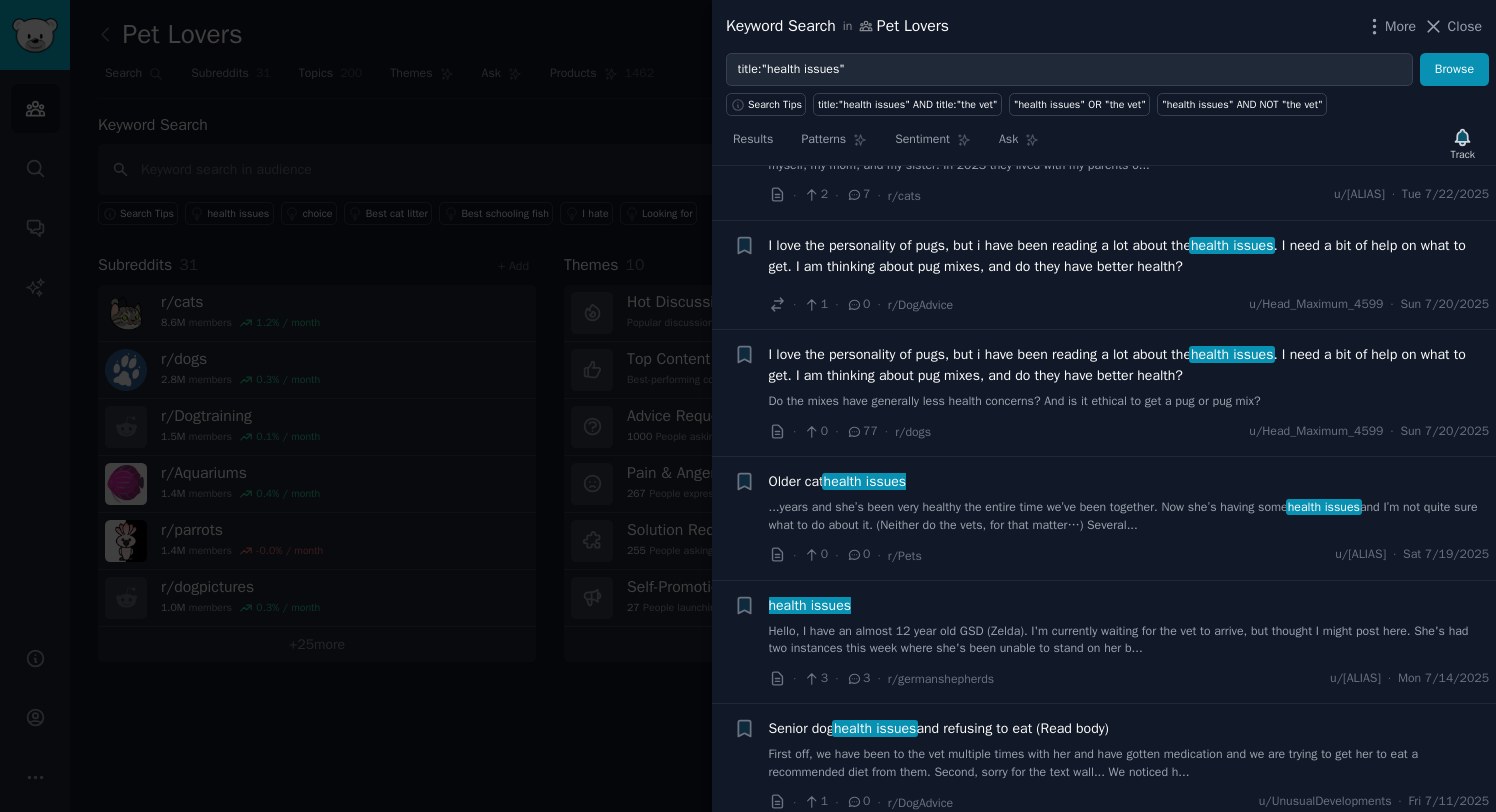 scroll, scrollTop: 2678, scrollLeft: 0, axis: vertical 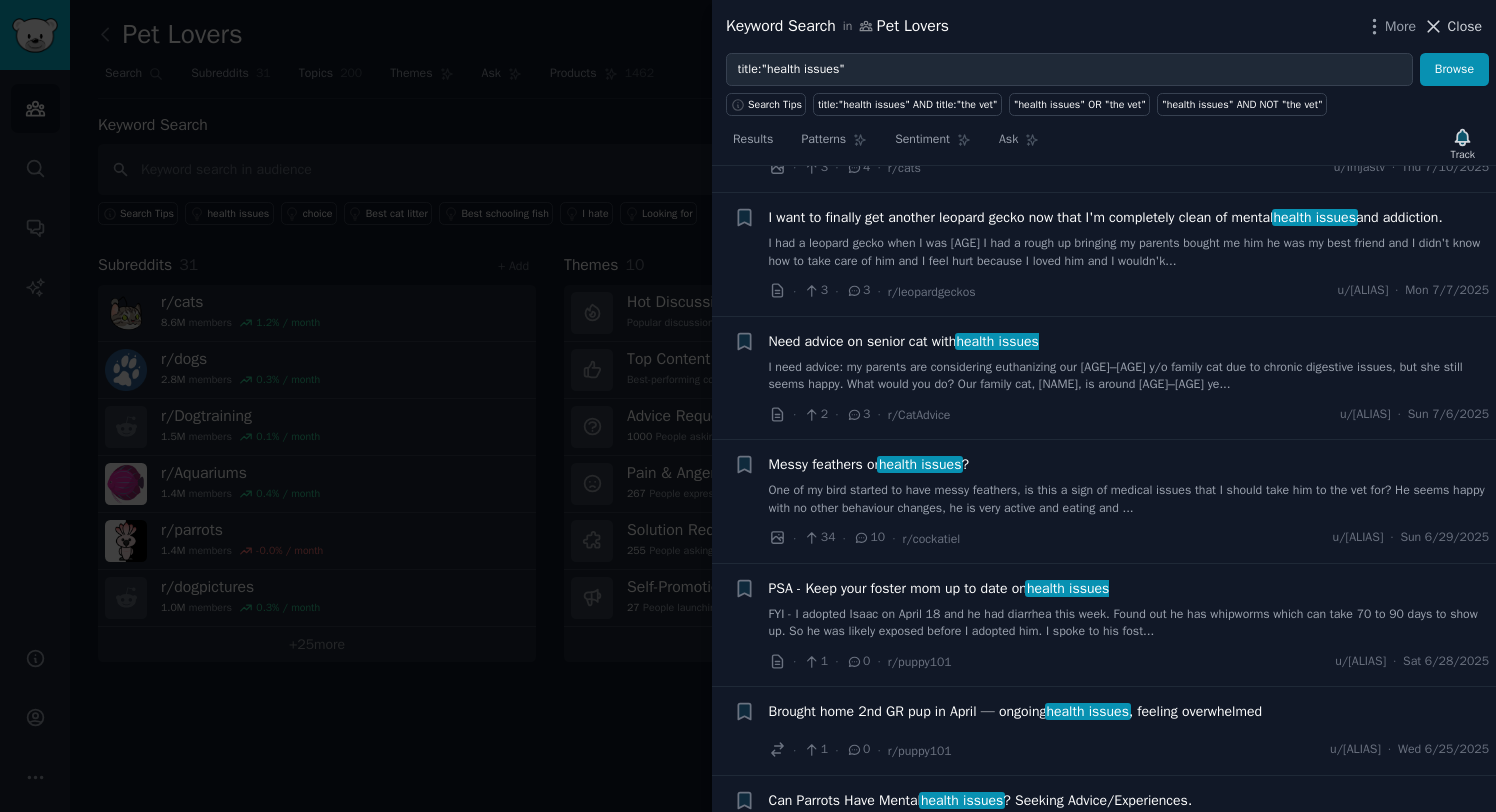 click on "Close" at bounding box center (1465, 26) 